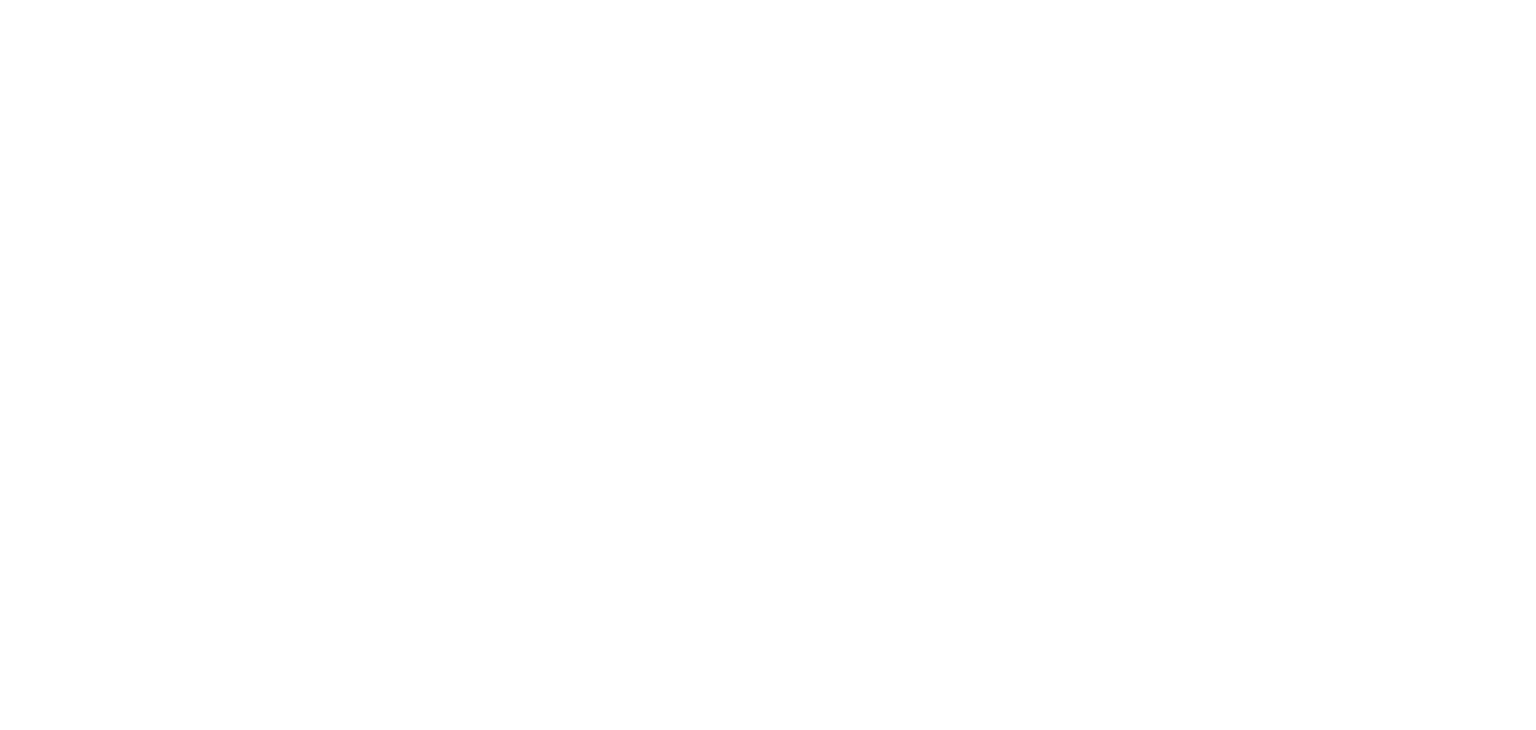 scroll, scrollTop: 0, scrollLeft: 0, axis: both 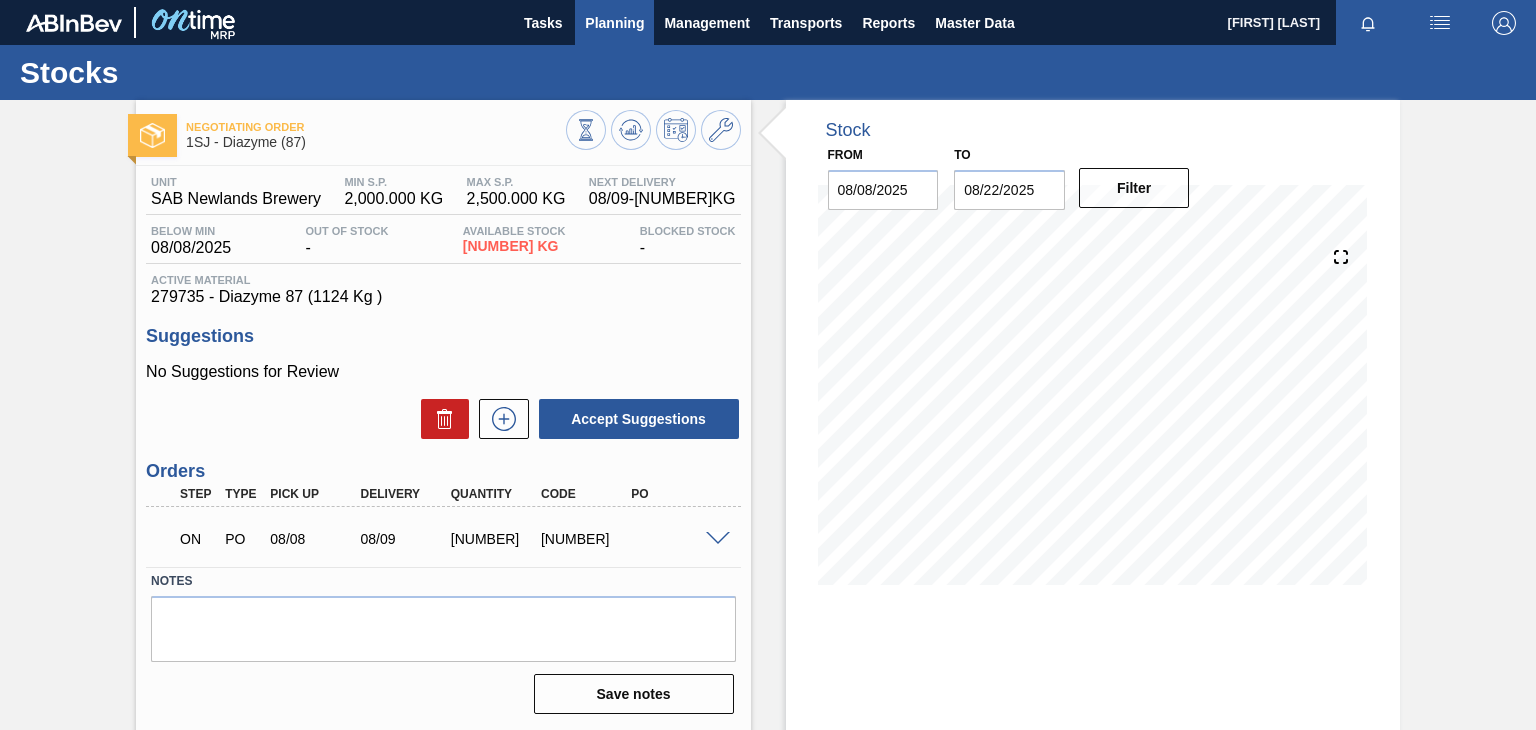 click on "Planning" at bounding box center [614, 23] 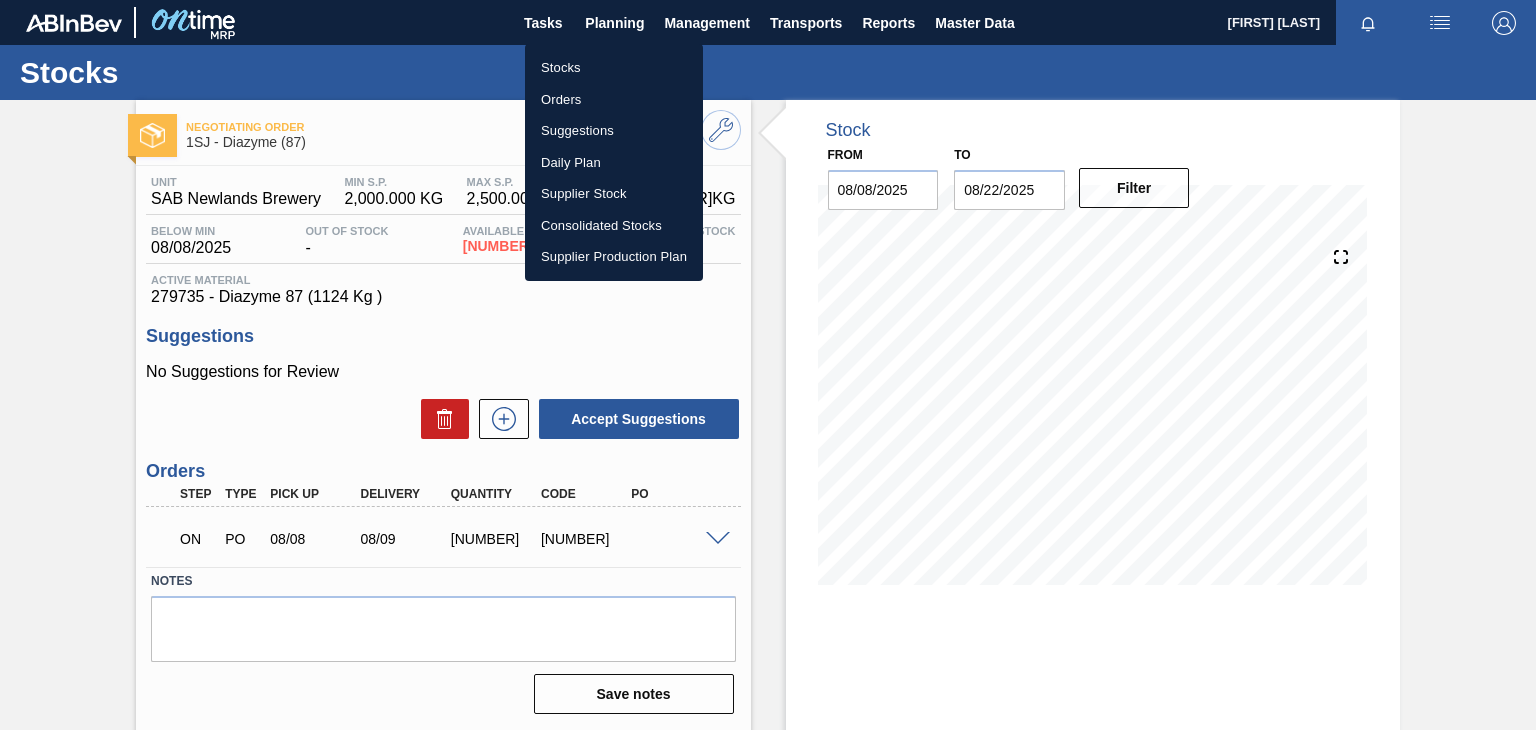 click on "Stocks" at bounding box center (614, 68) 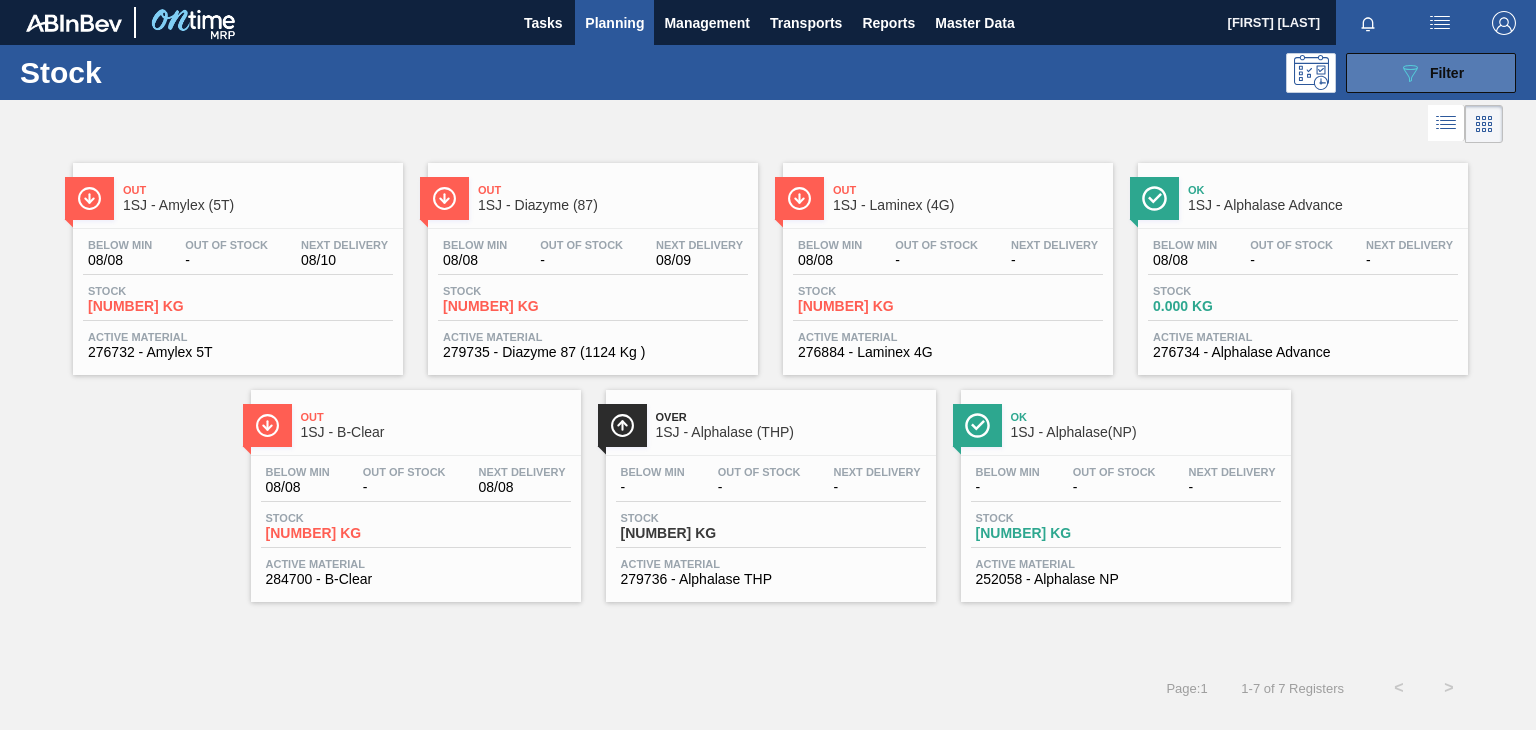 click on "089F7B8B-B2A5-4AFE-B5C0-19BA573D28AC" 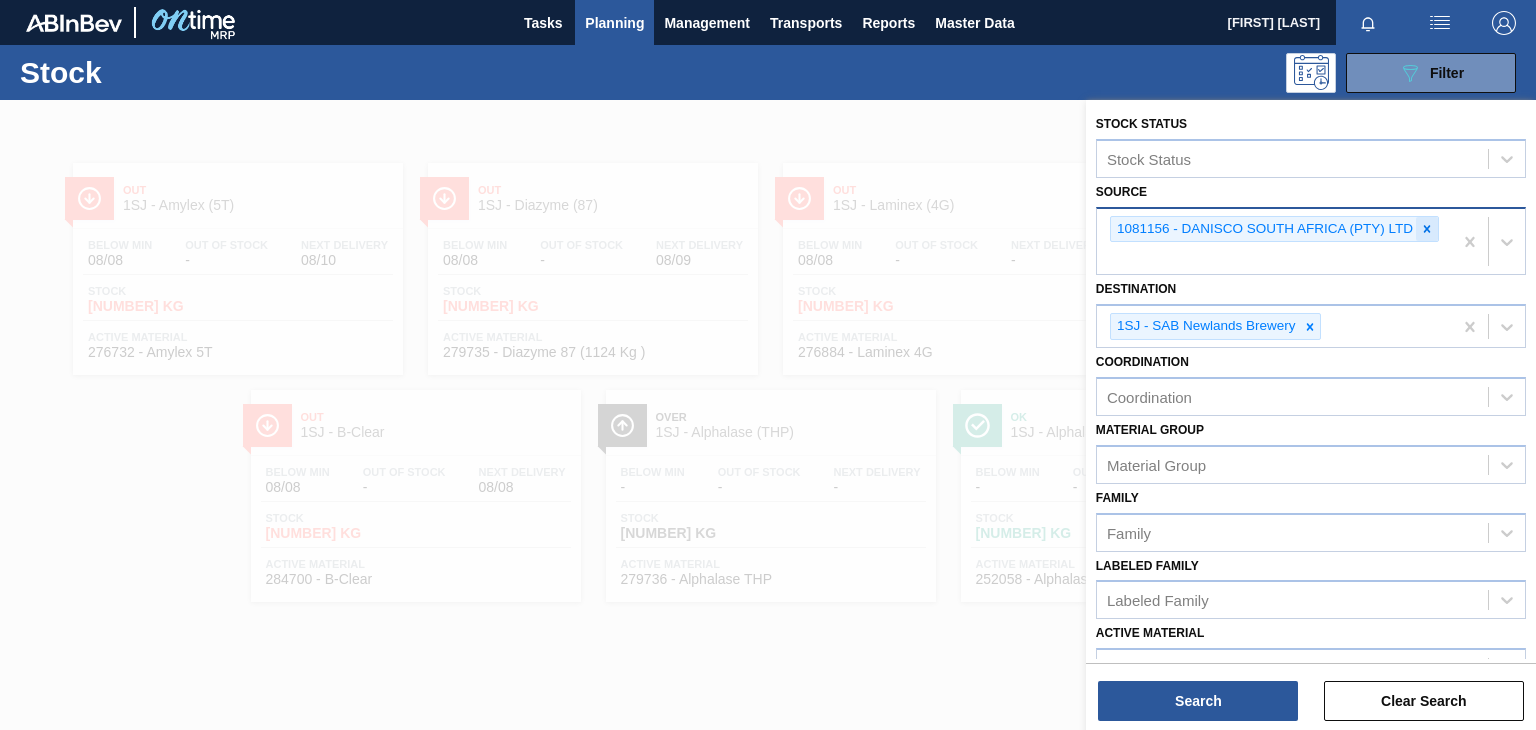click 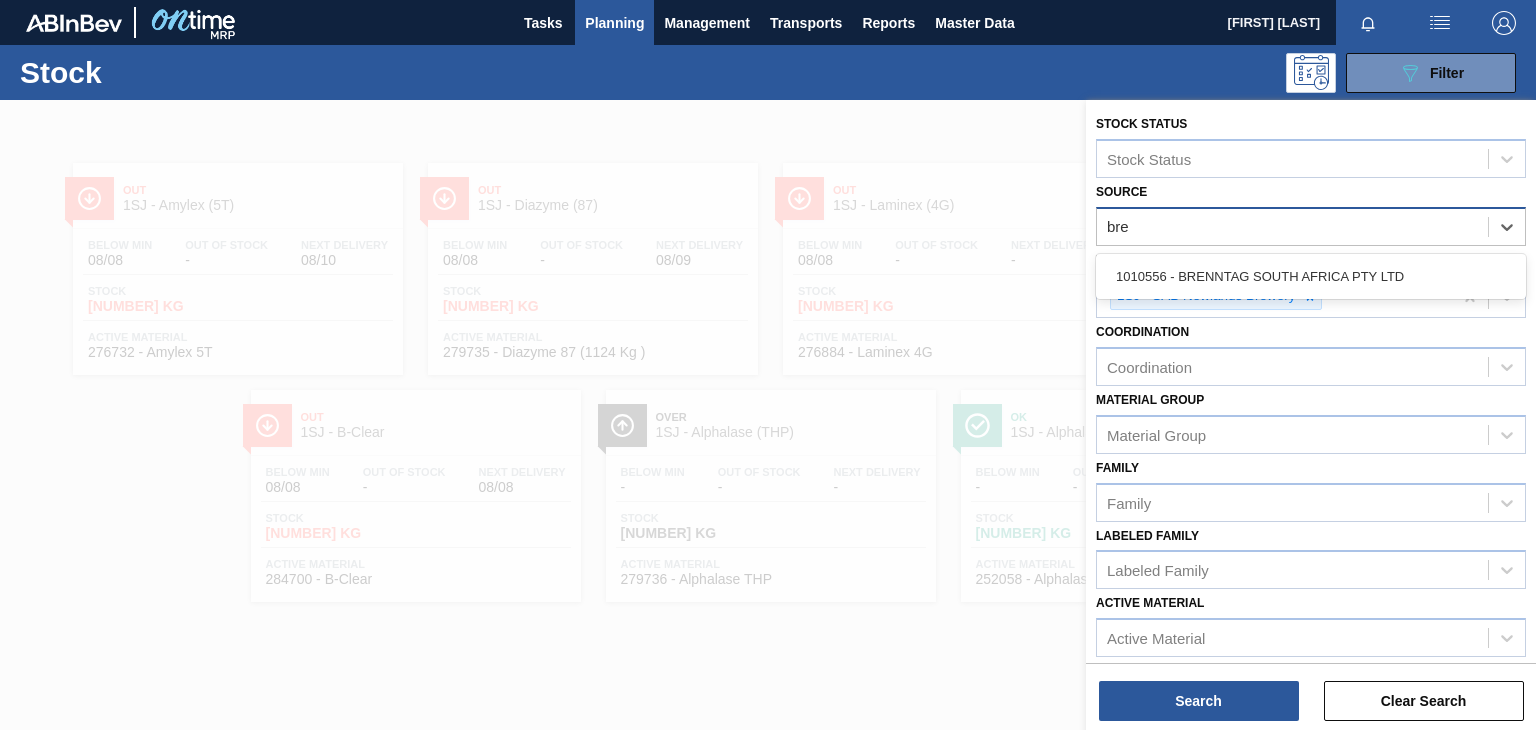 type on "bren" 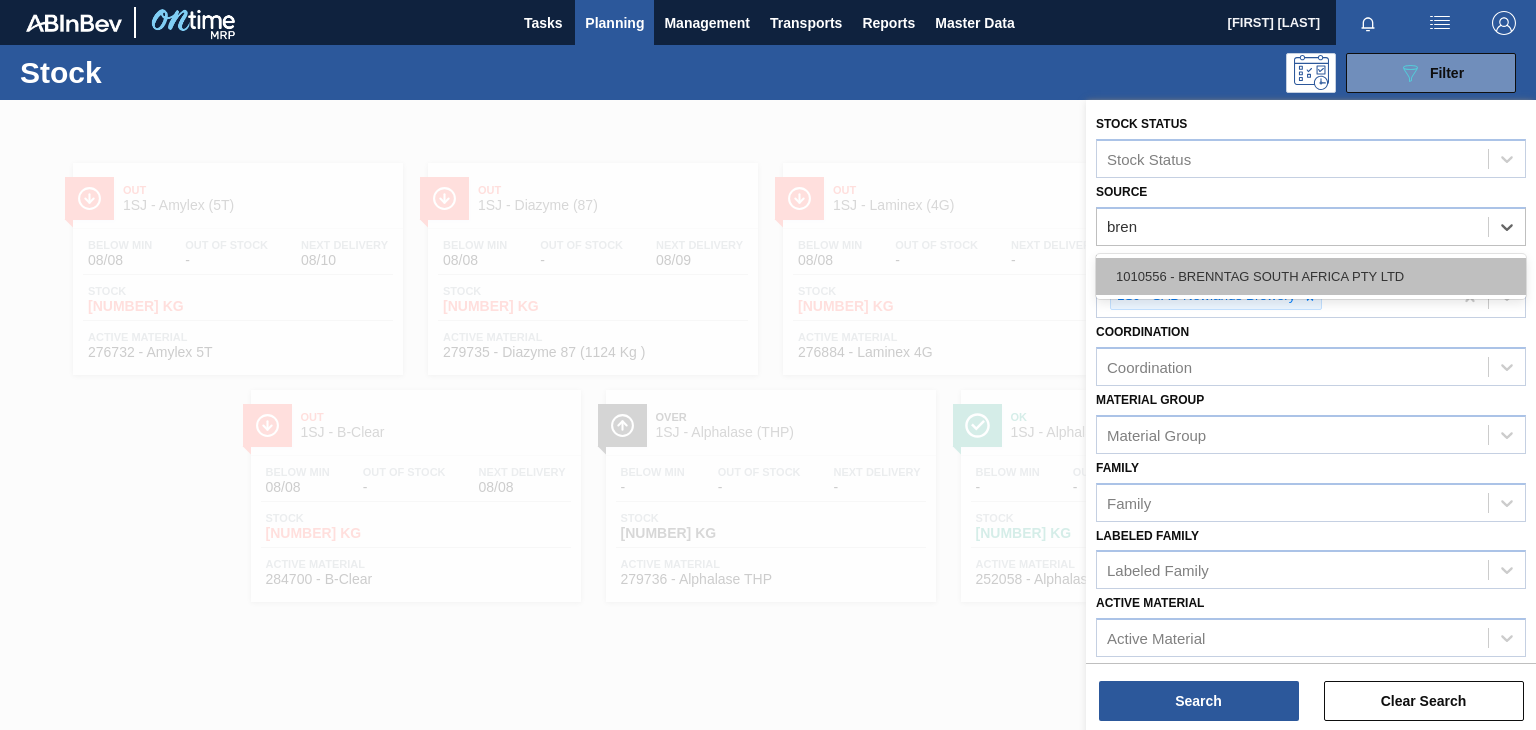 click on "1010556 - BRENNTAG SOUTH AFRICA PTY LTD" at bounding box center (1311, 276) 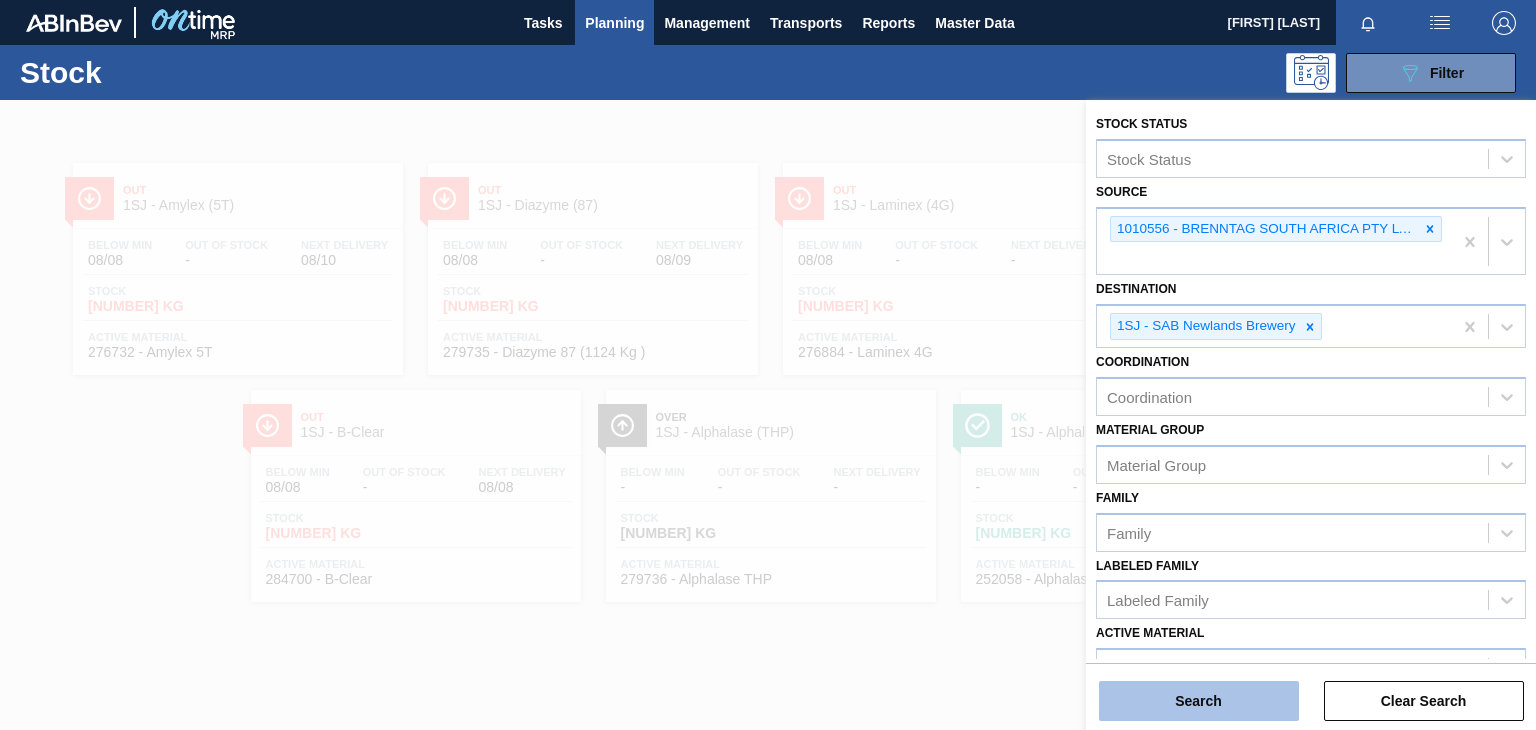 click on "Search" at bounding box center [1199, 701] 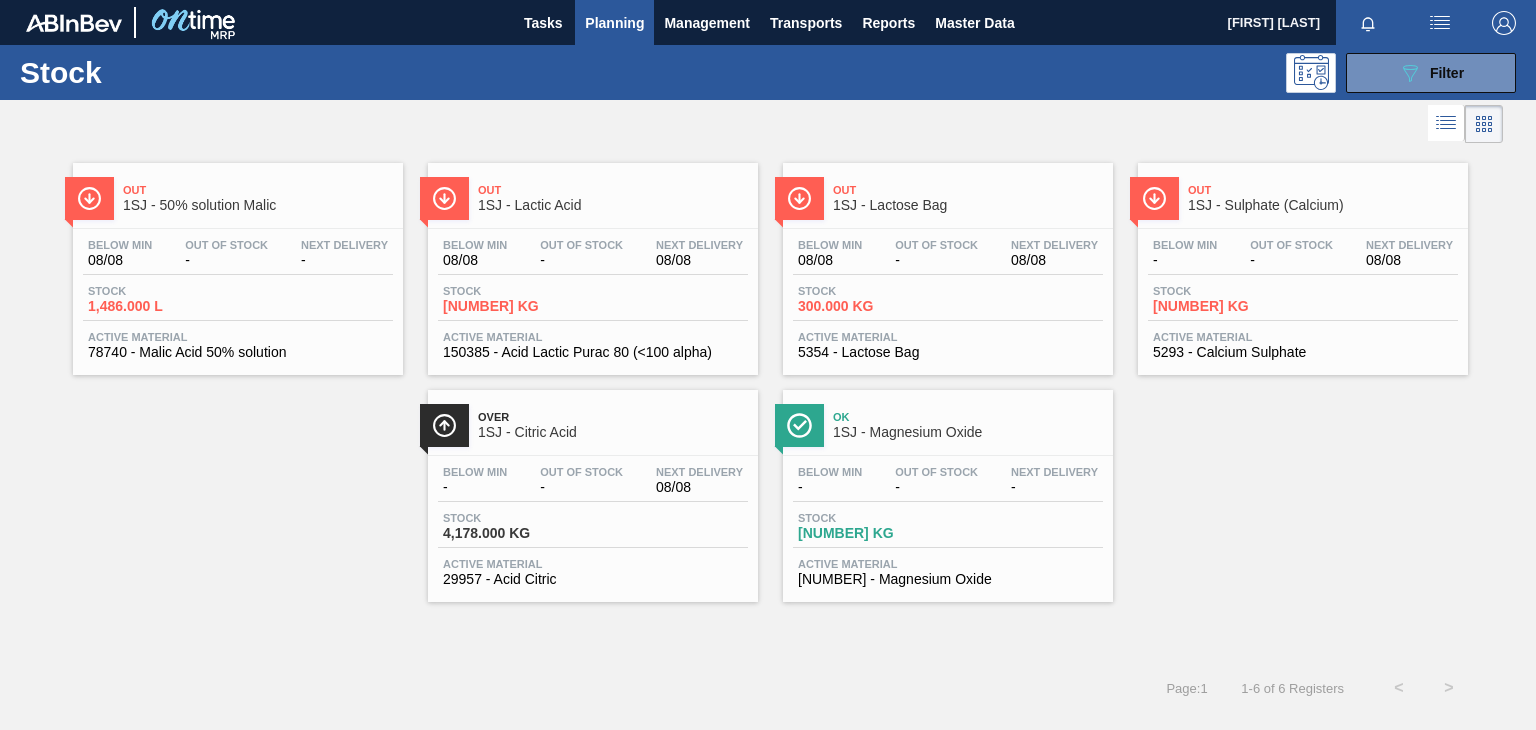 click on "1SJ - Sulphate (Calcium)" at bounding box center [1323, 205] 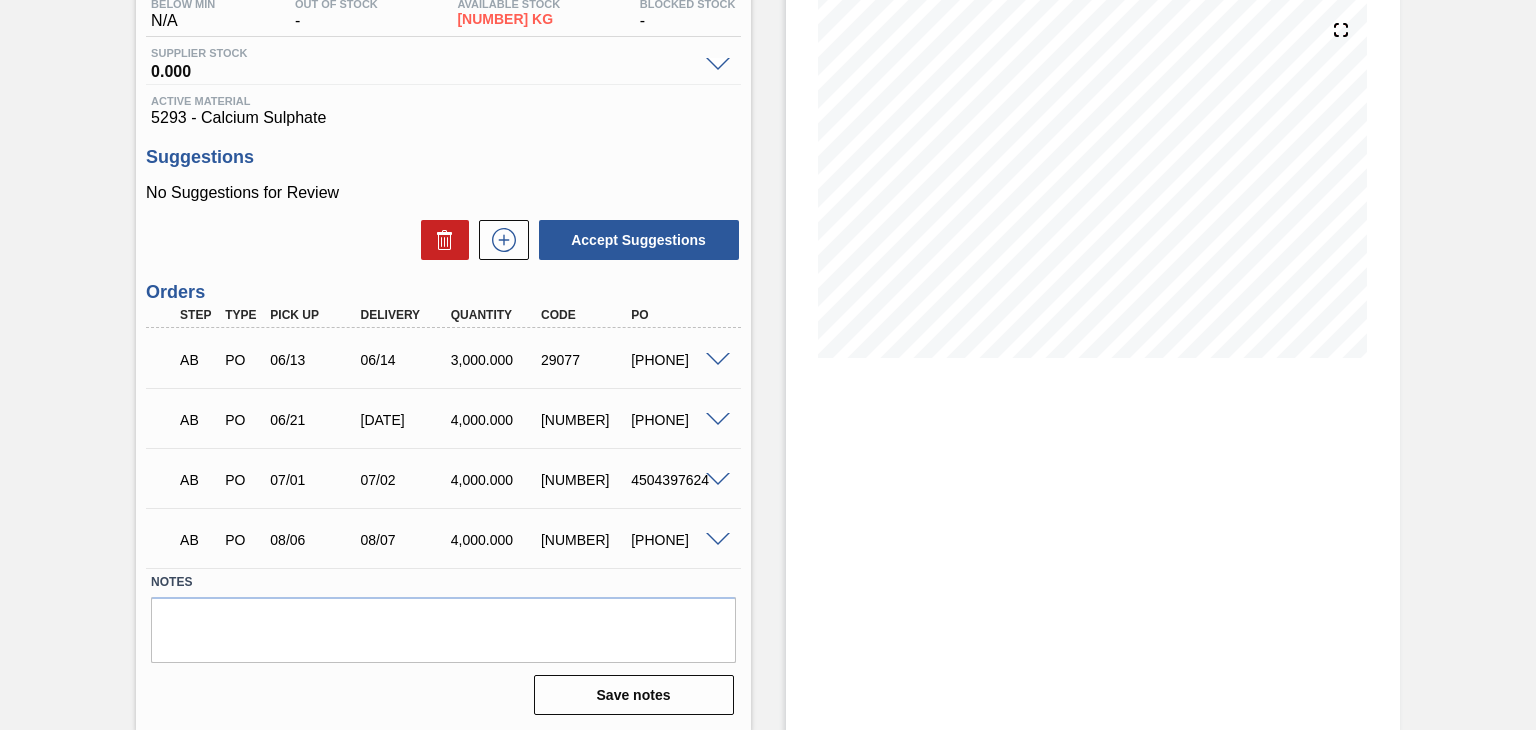 scroll, scrollTop: 229, scrollLeft: 0, axis: vertical 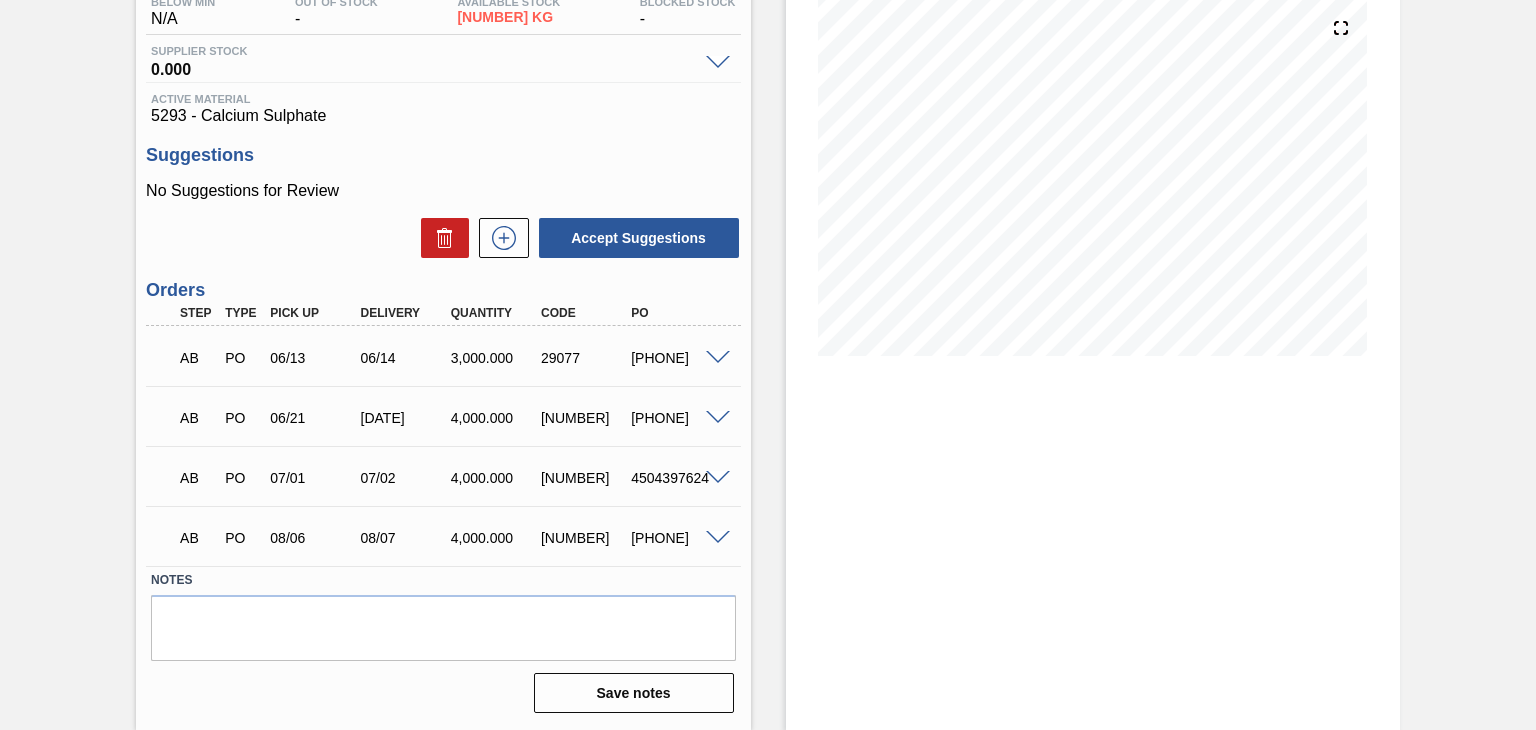 click at bounding box center [718, 538] 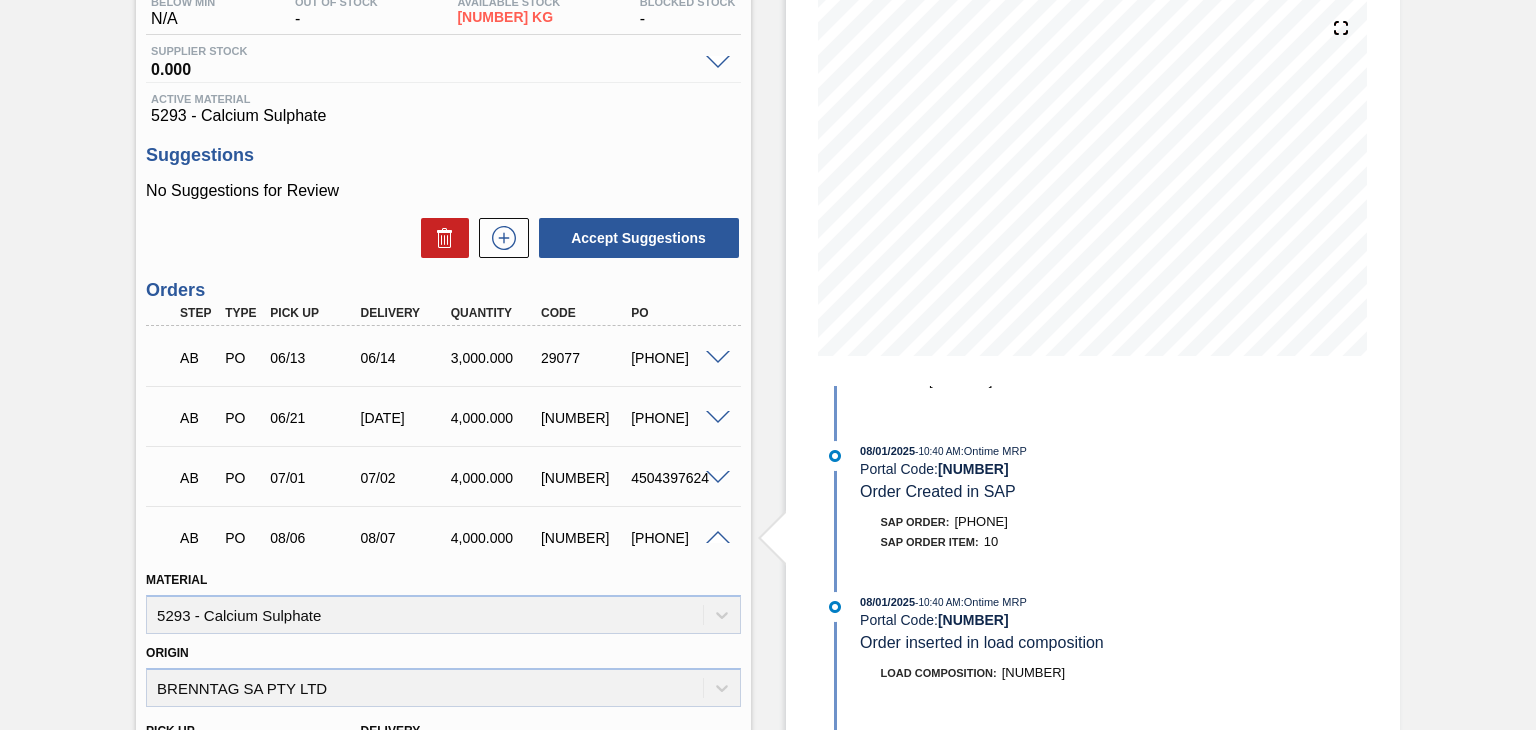 scroll, scrollTop: 154, scrollLeft: 0, axis: vertical 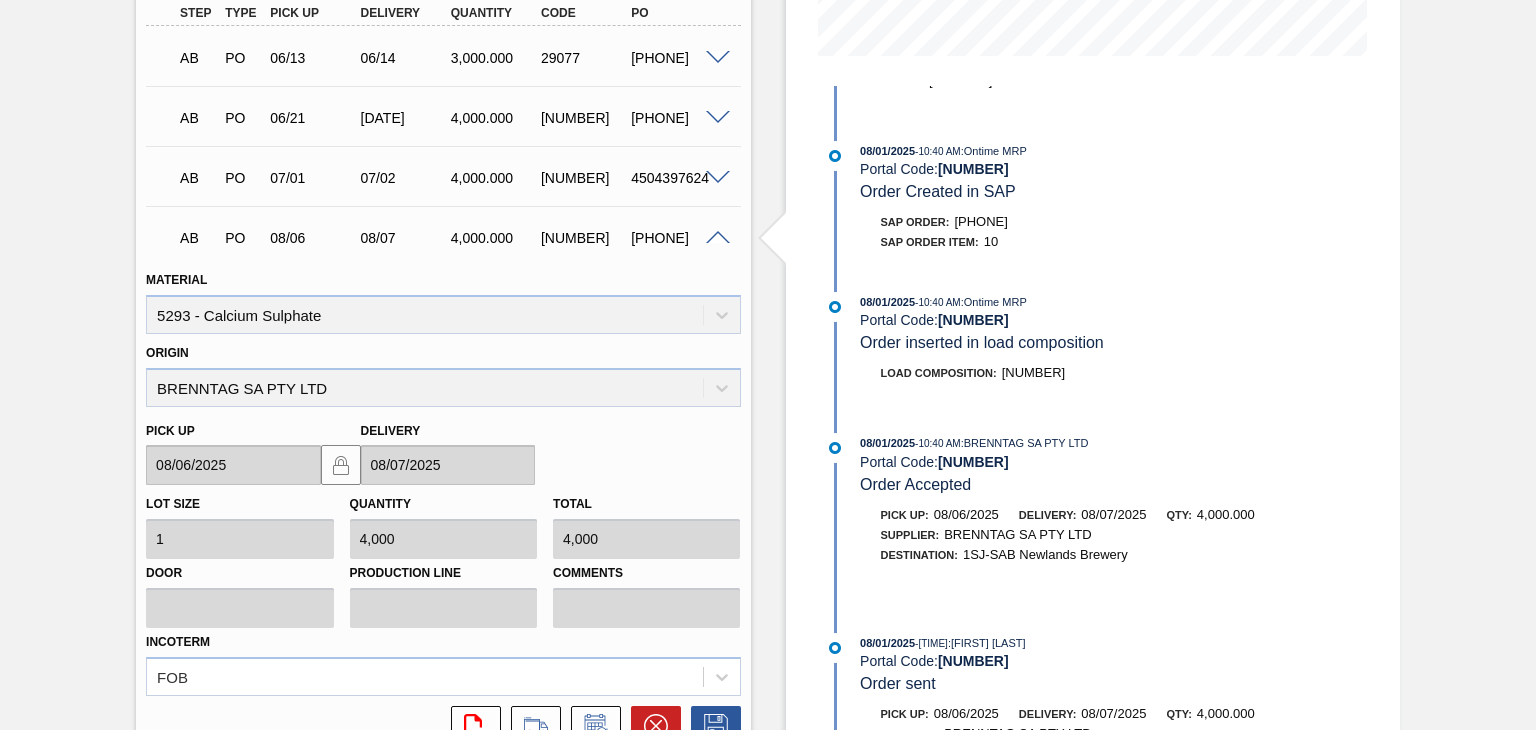 click at bounding box center [721, 236] 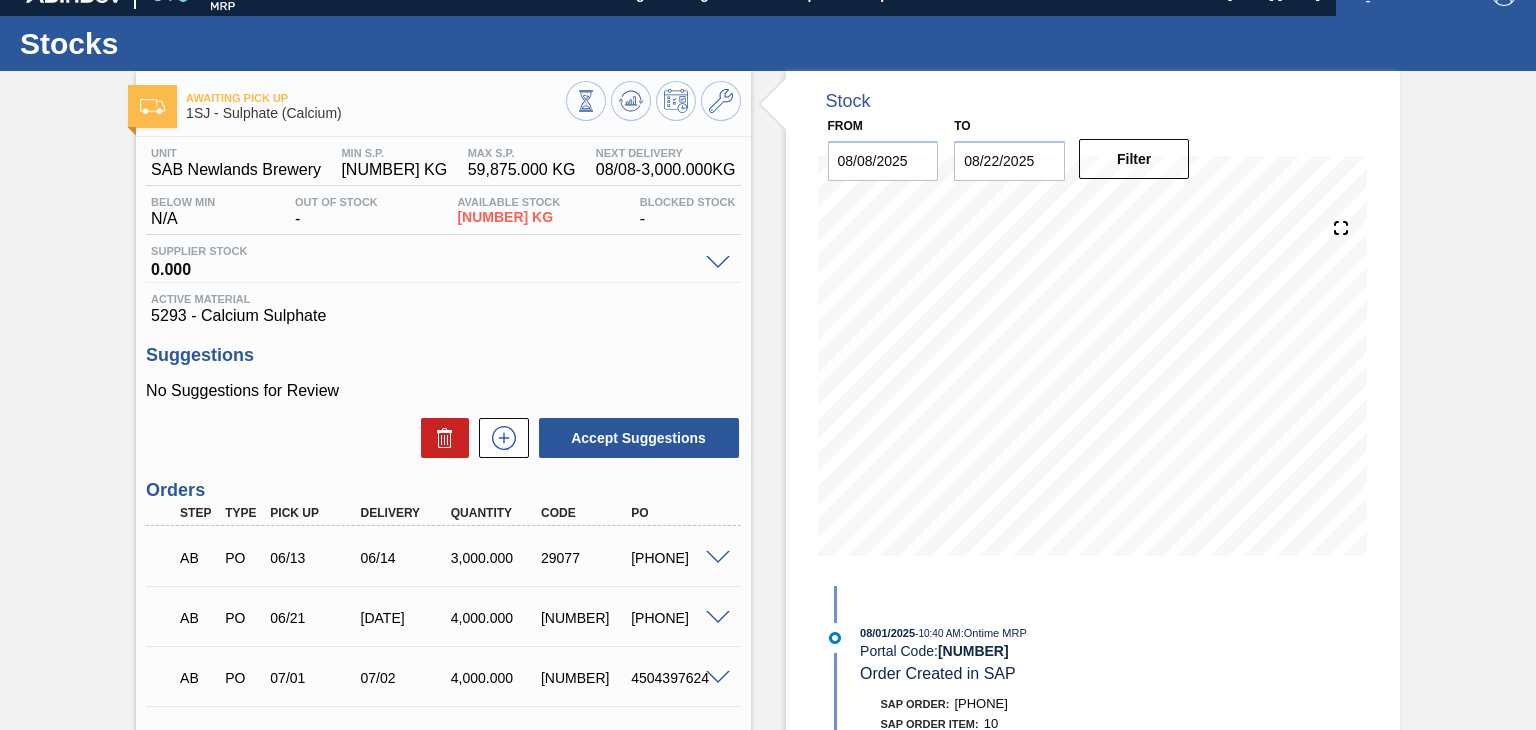 scroll, scrollTop: 0, scrollLeft: 0, axis: both 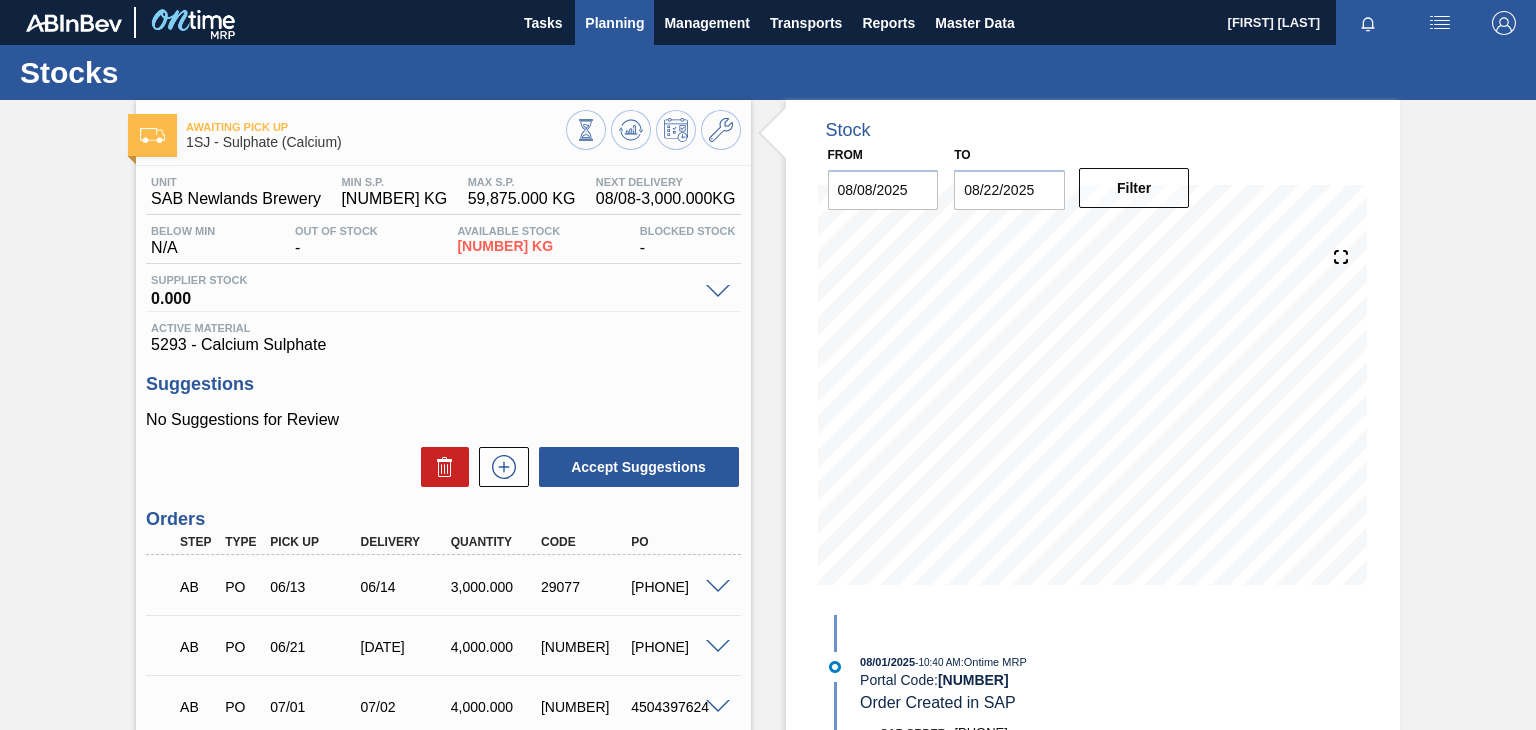 click on "Planning" at bounding box center [614, 23] 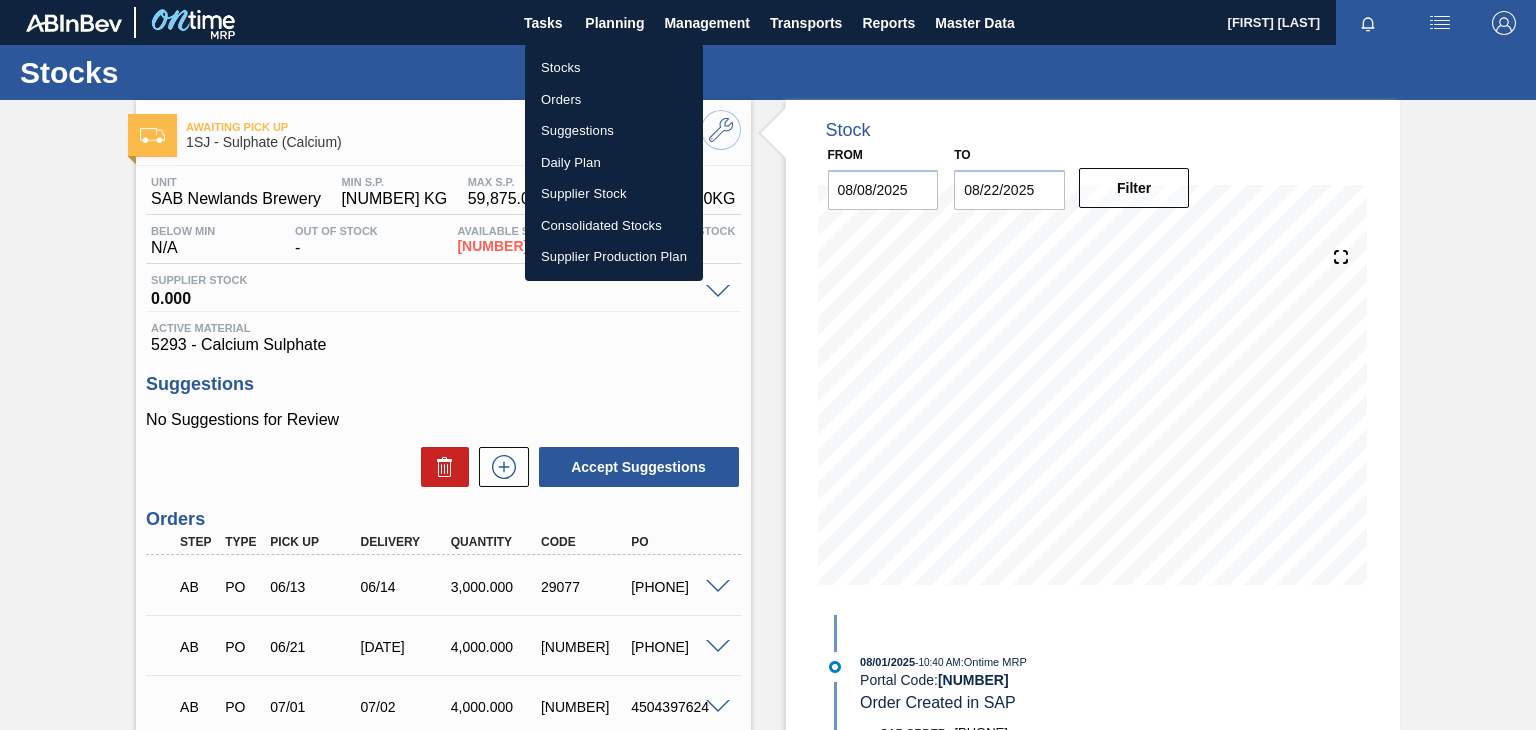 click on "Stocks" at bounding box center (614, 68) 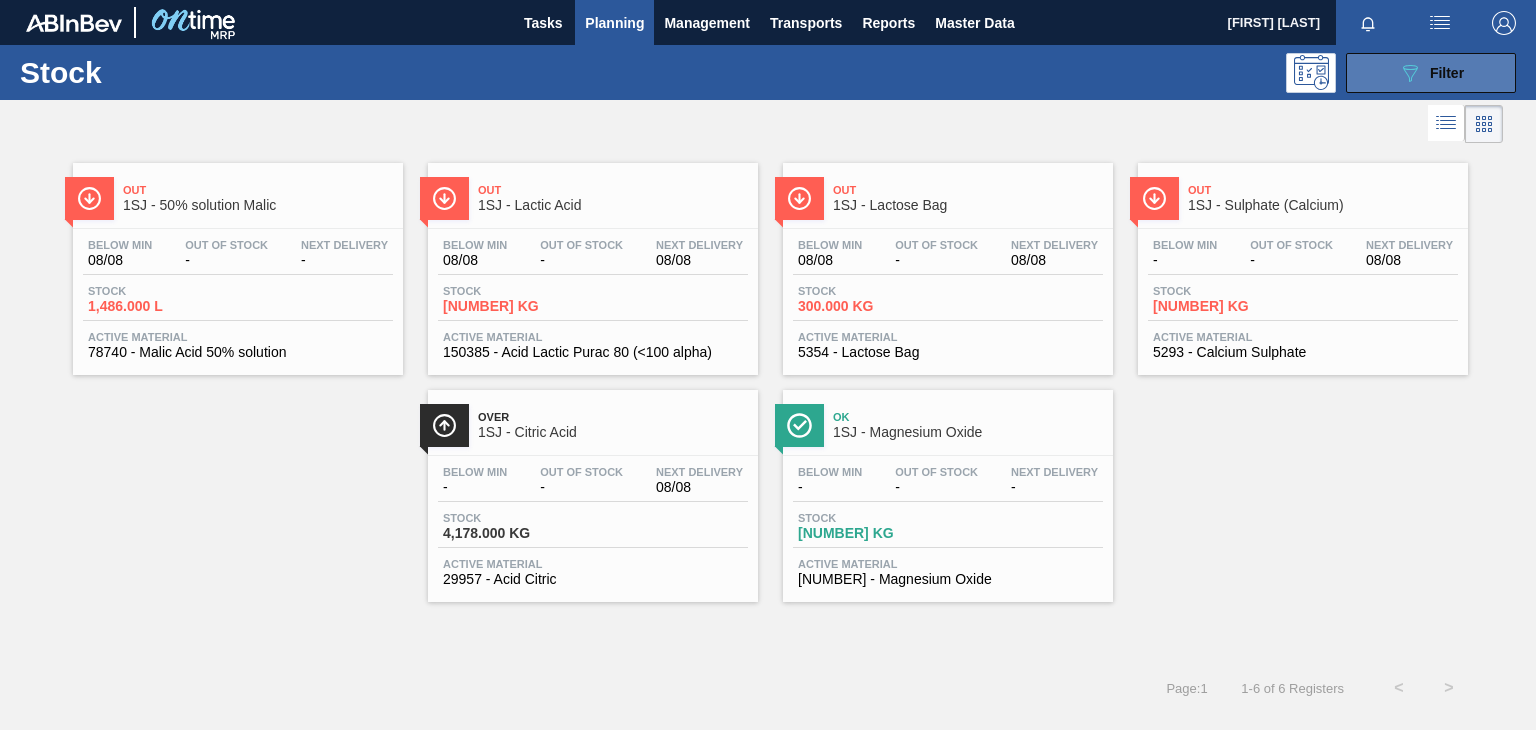 click on "089F7B8B-B2A5-4AFE-B5C0-19BA573D28AC Filter" at bounding box center (1431, 73) 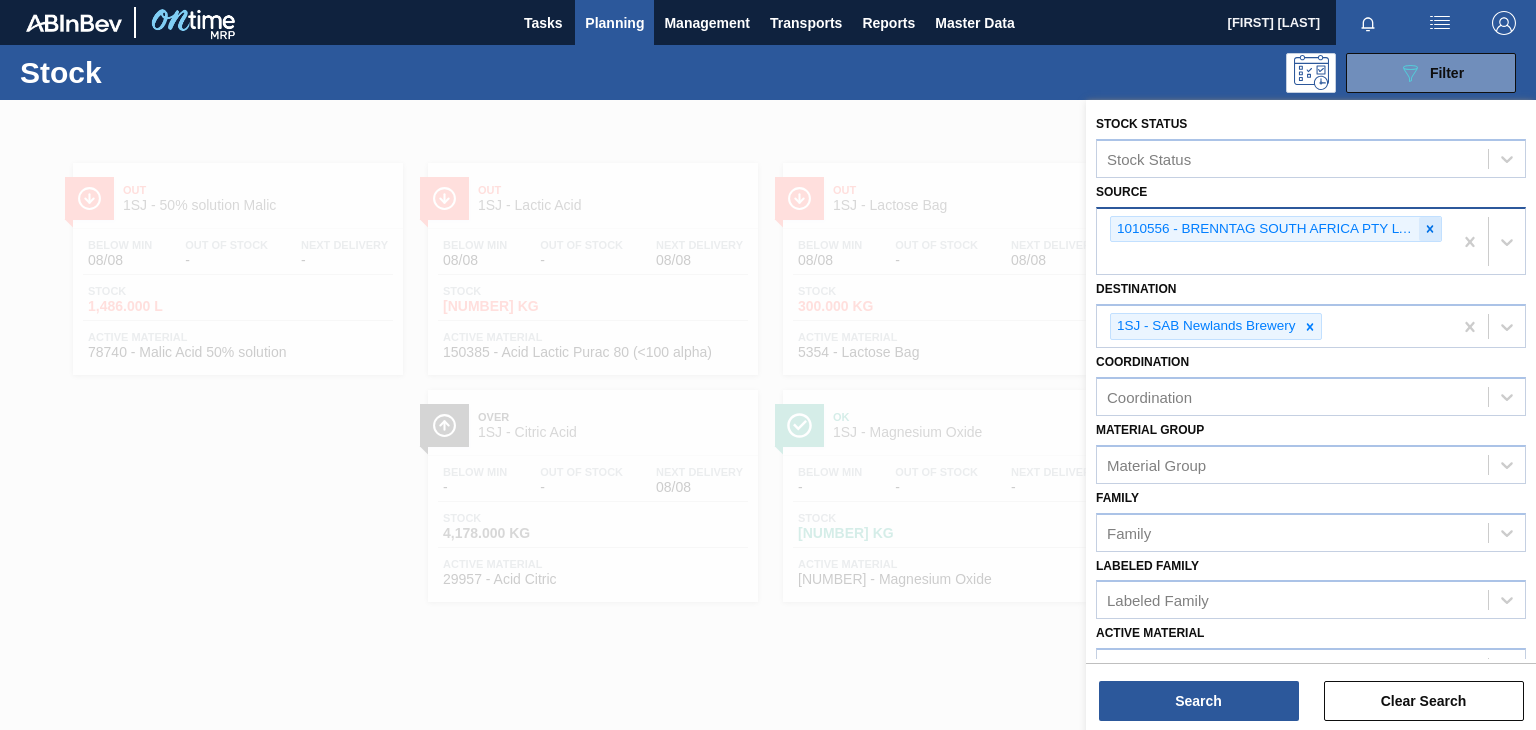 click 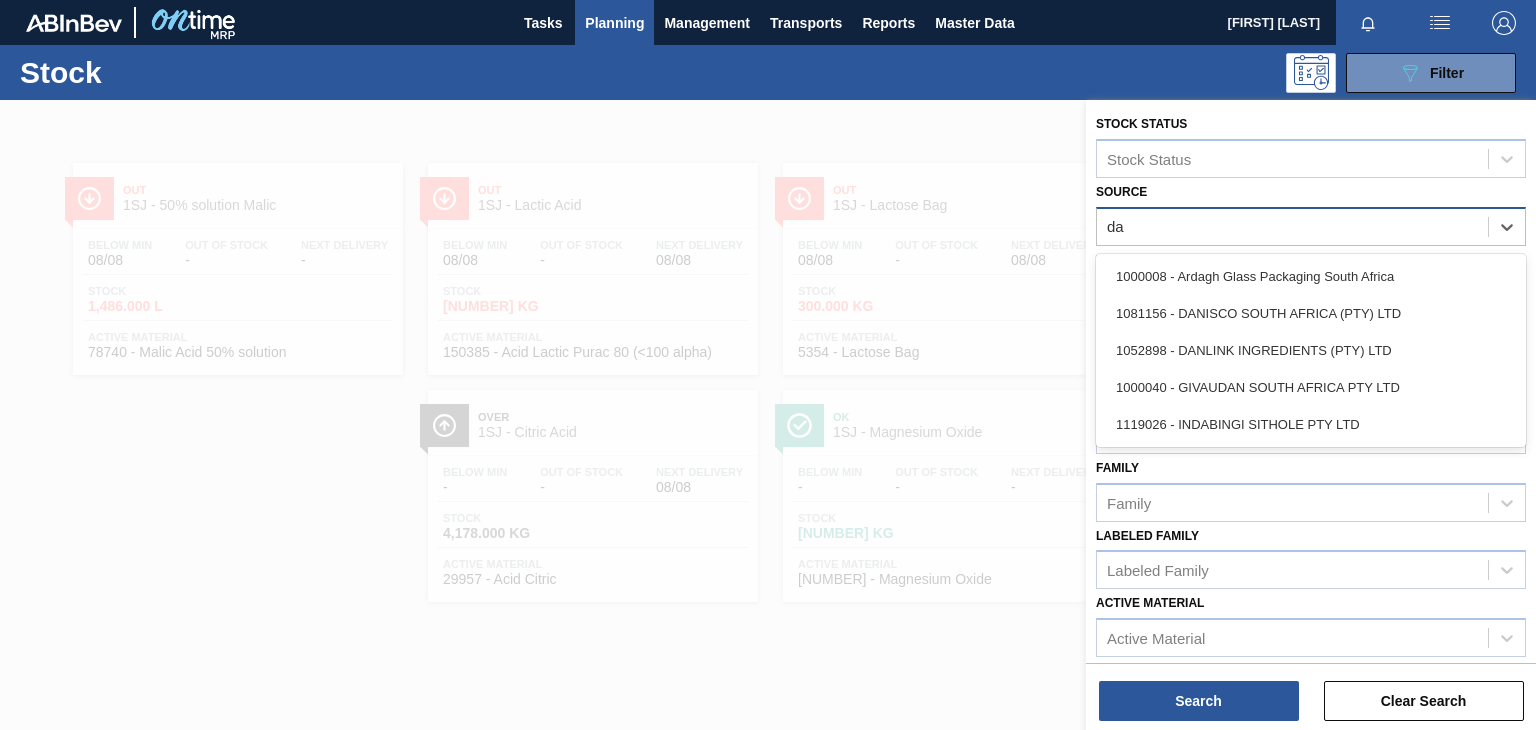 type on "dan" 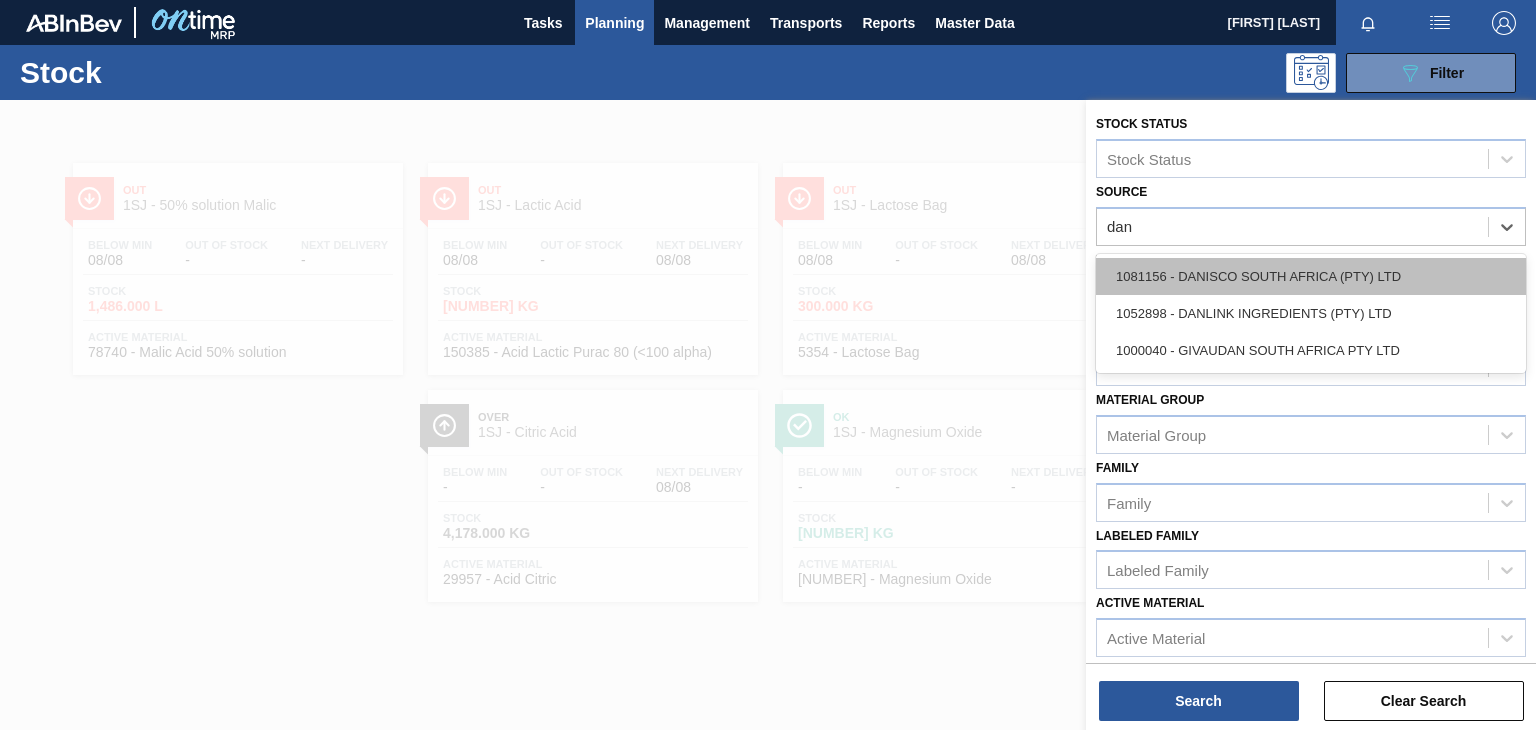 click on "1081156 - DANISCO SOUTH AFRICA (PTY) LTD" at bounding box center (1311, 276) 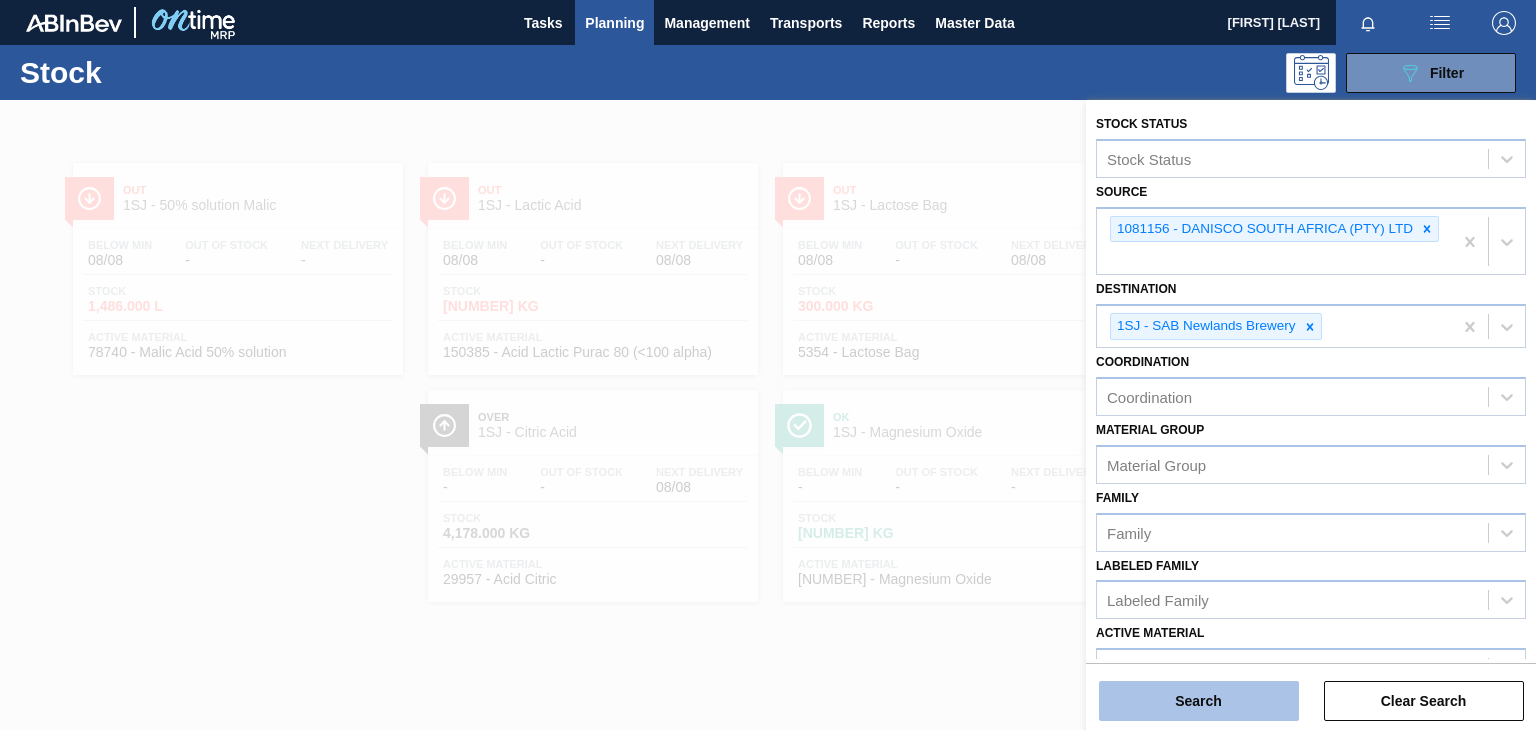 click on "Search" at bounding box center (1199, 701) 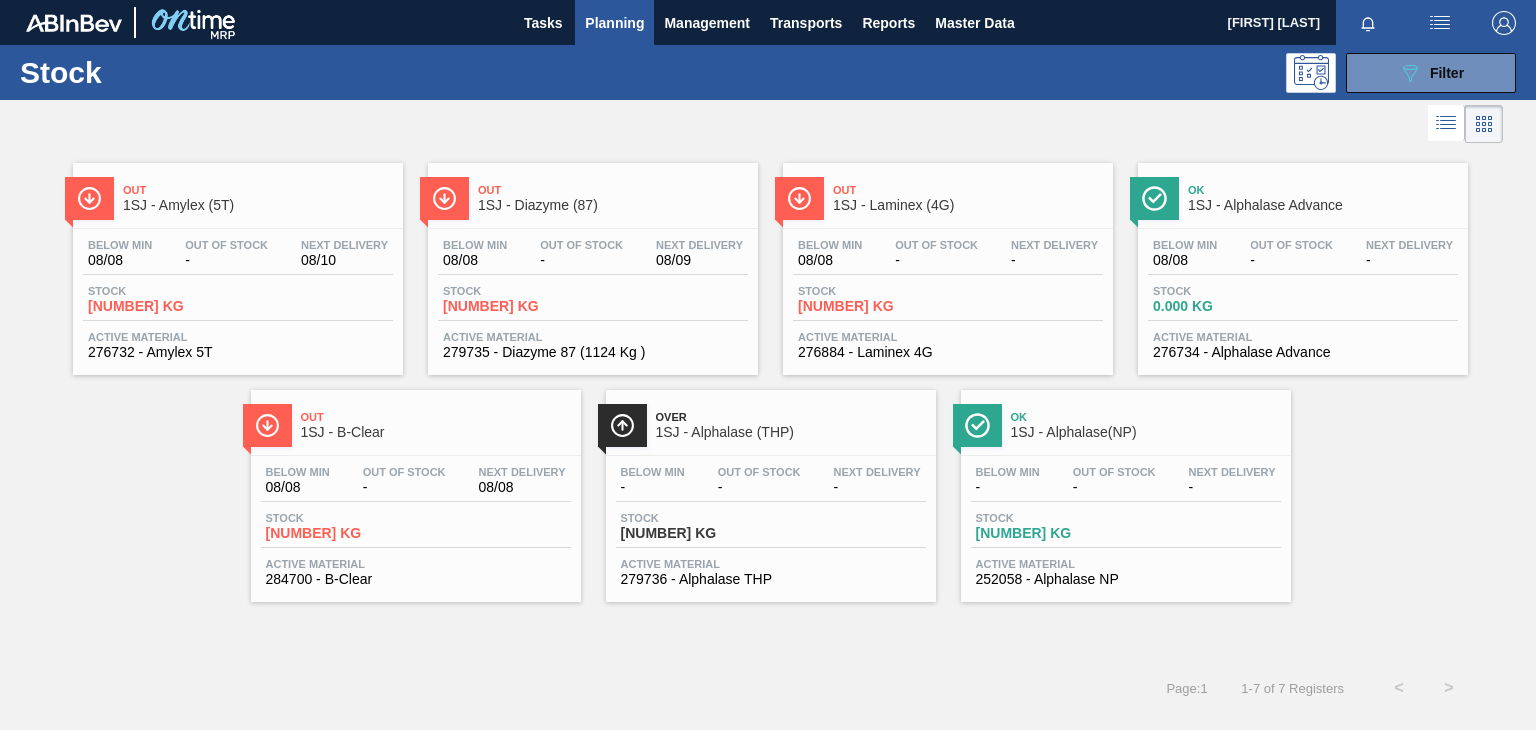 click on "1SJ - Alphalase (THP)" at bounding box center (791, 432) 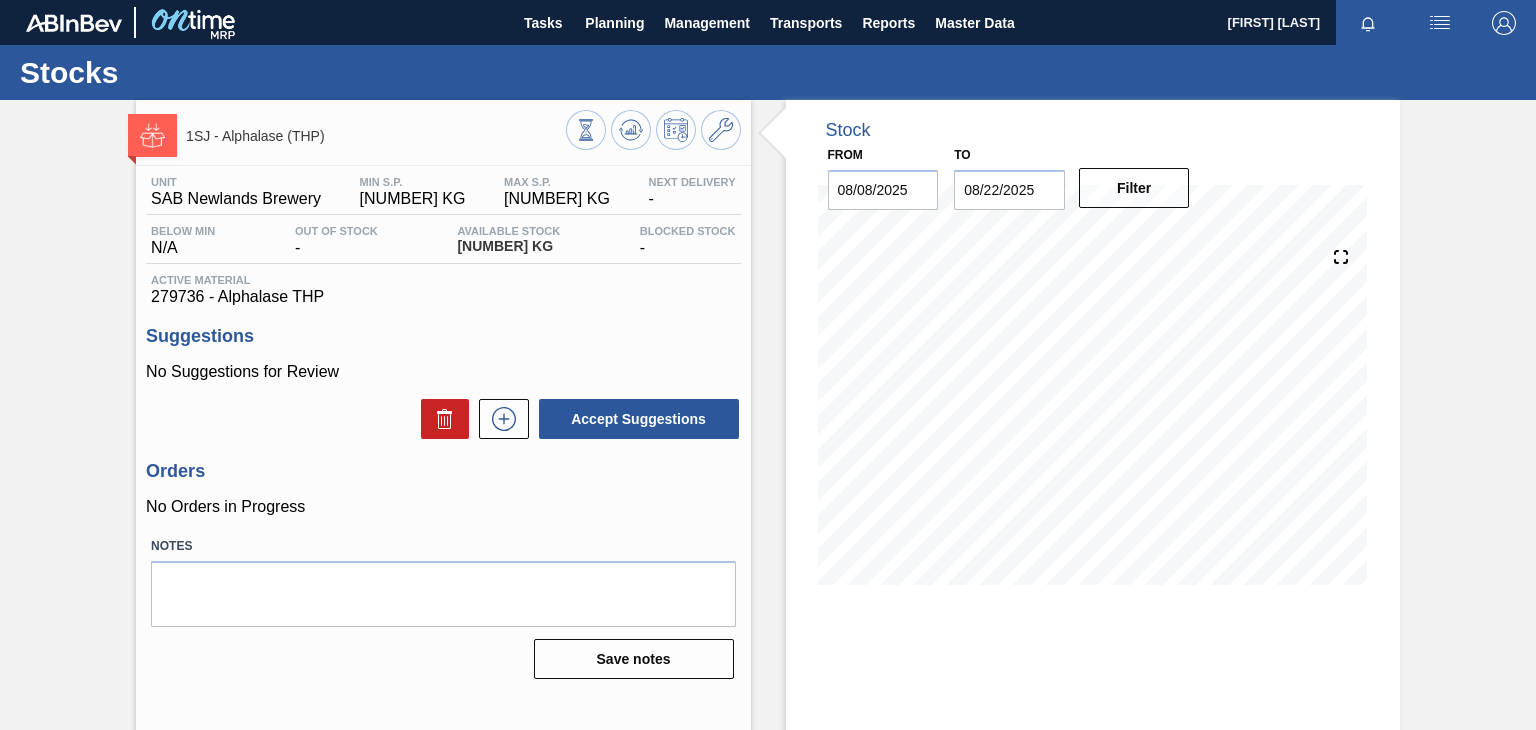scroll, scrollTop: 0, scrollLeft: 0, axis: both 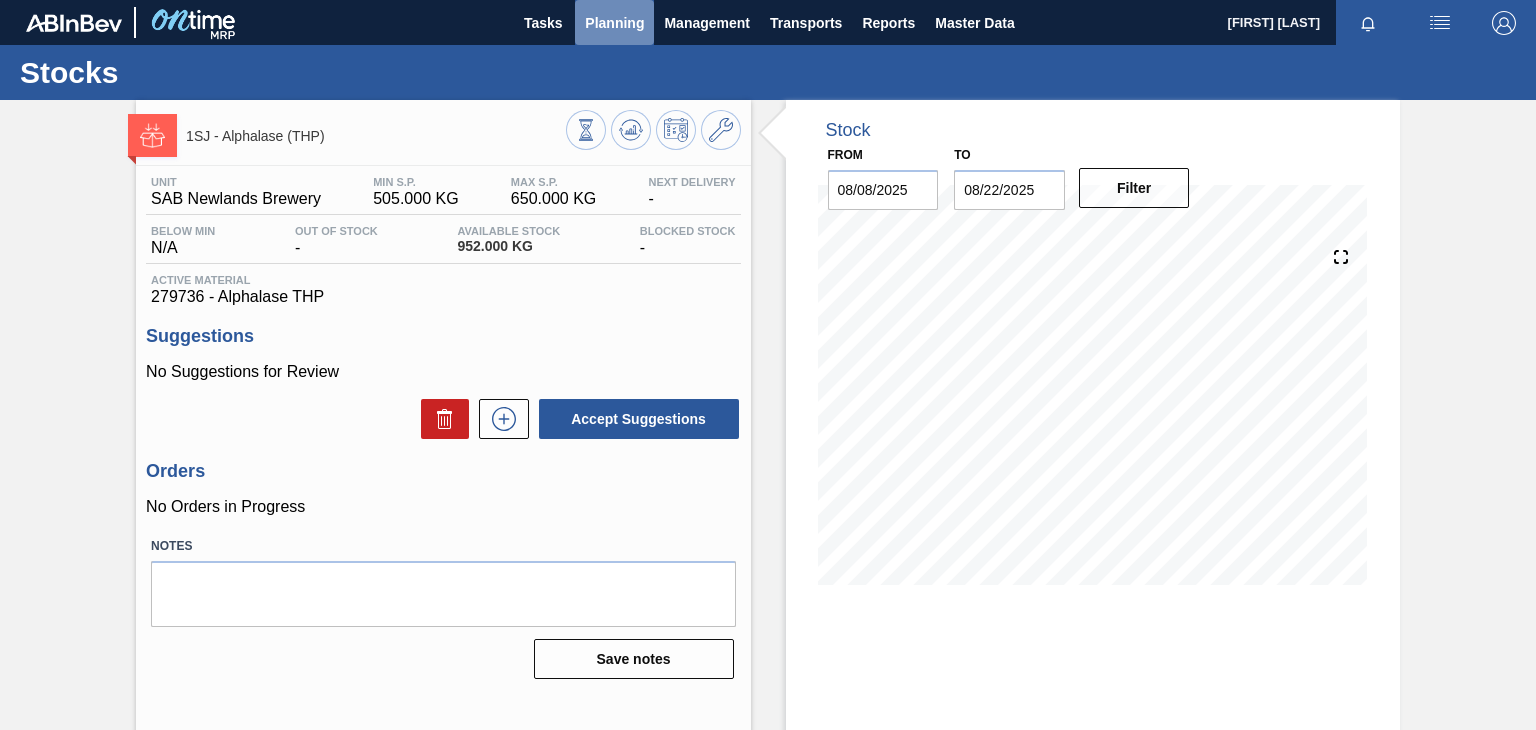 click on "Planning" at bounding box center (614, 23) 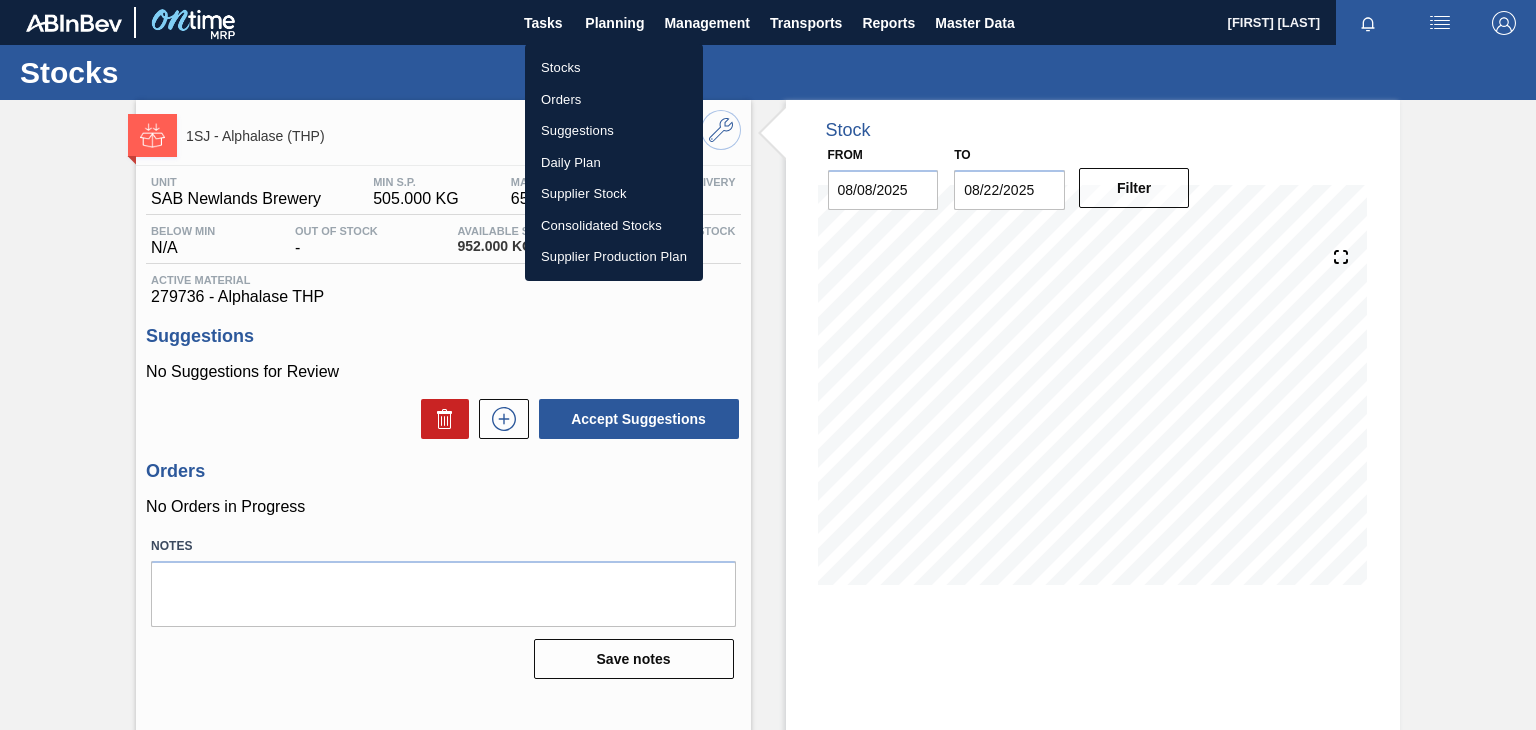 click on "Stocks" at bounding box center (614, 68) 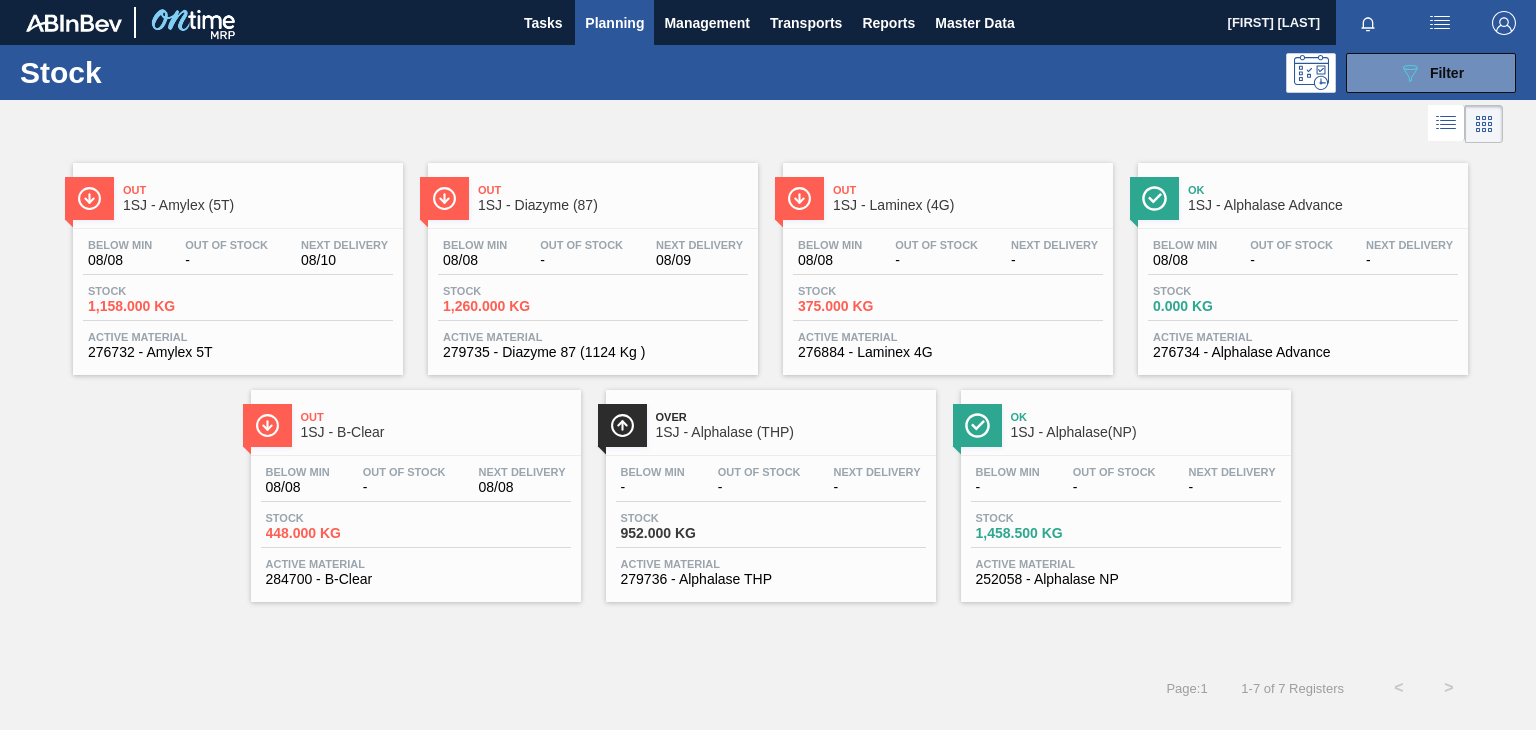 click on "1SJ - Diazyme (87)" at bounding box center (613, 205) 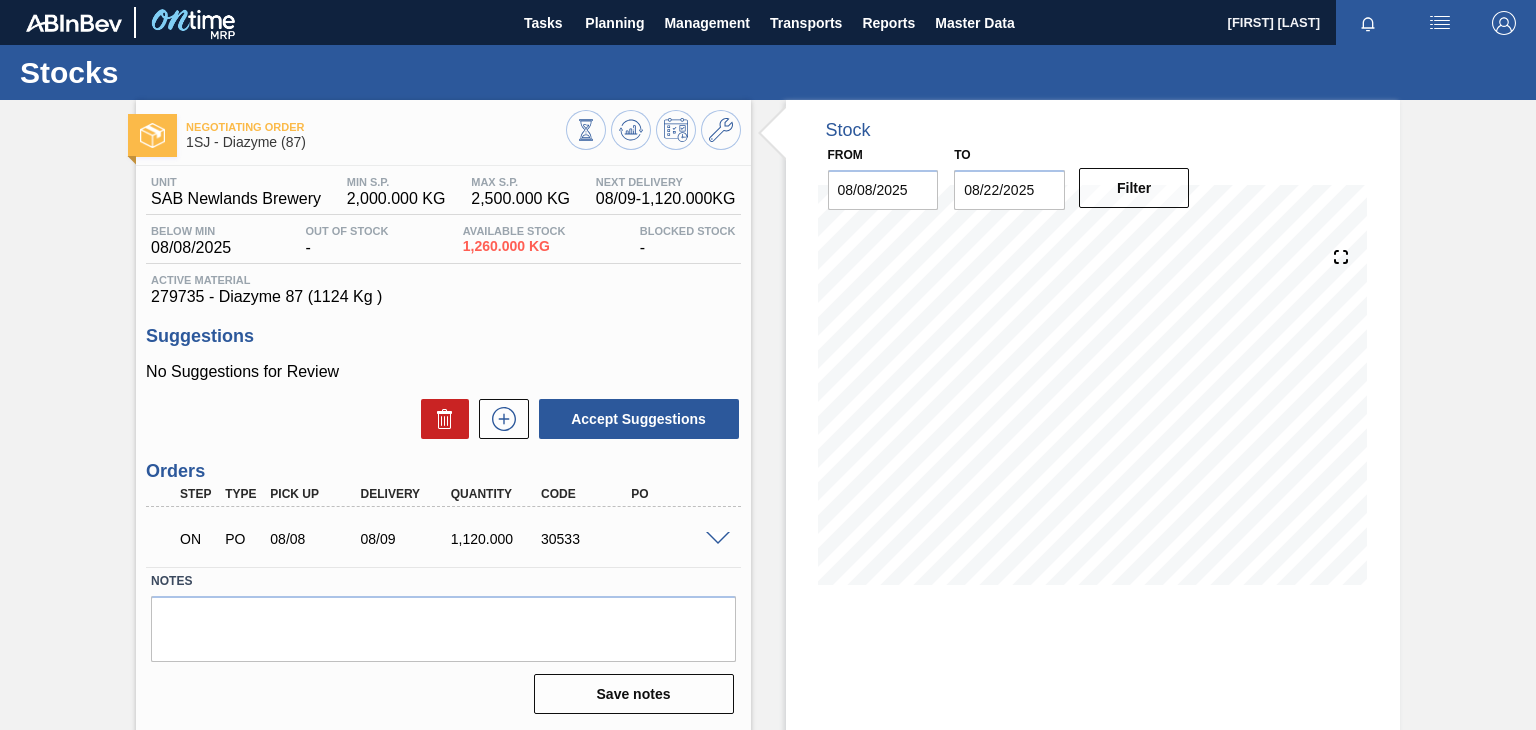 click at bounding box center (718, 539) 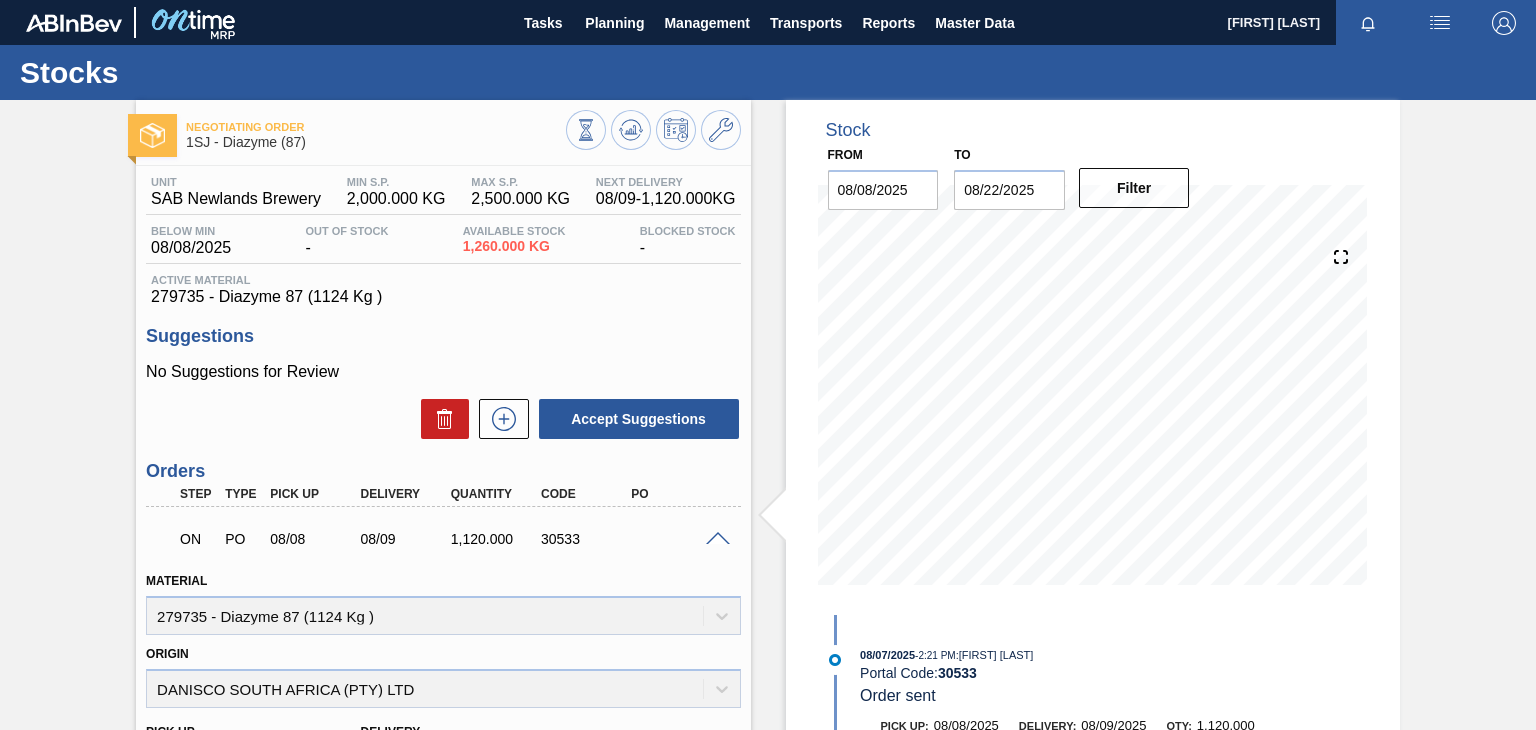 click at bounding box center [718, 539] 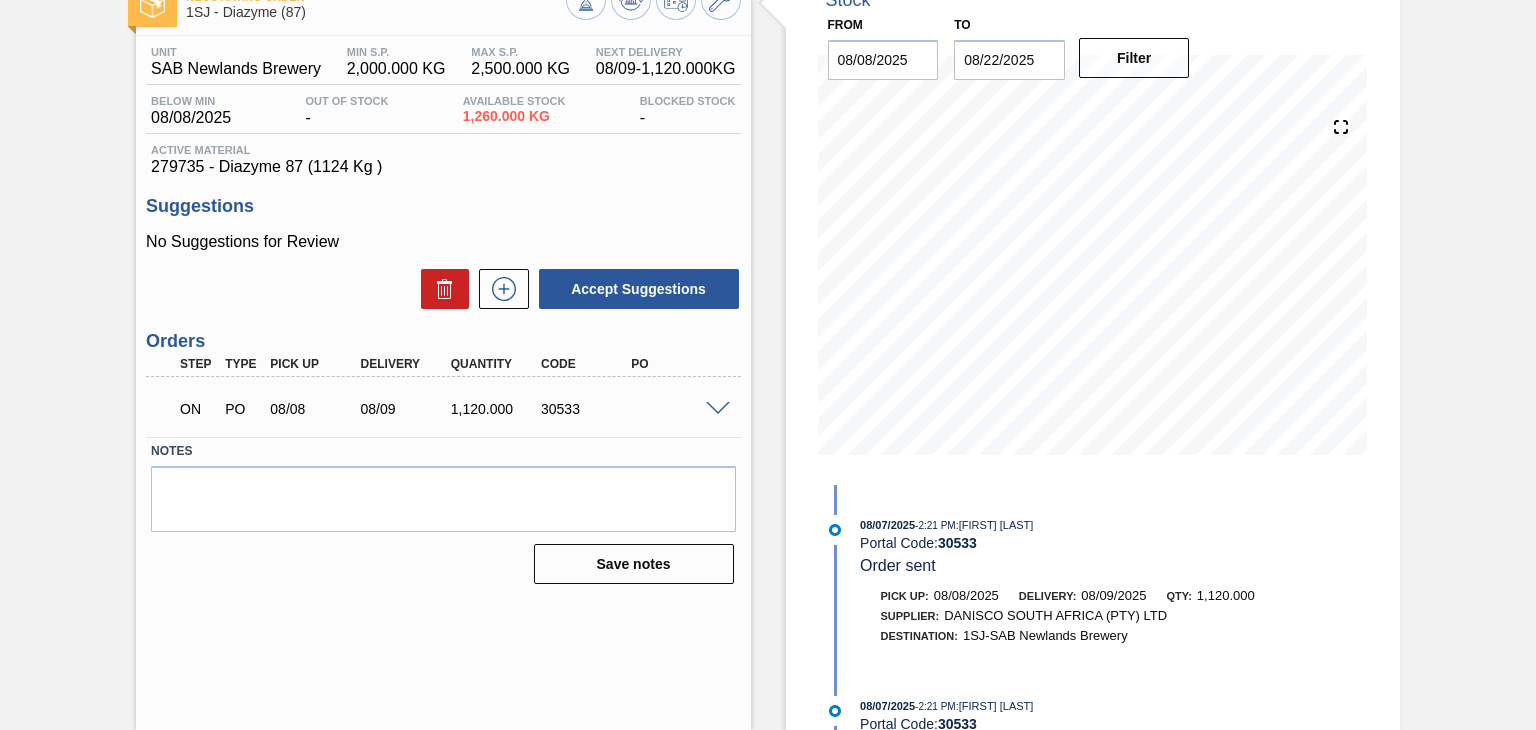 scroll, scrollTop: 0, scrollLeft: 0, axis: both 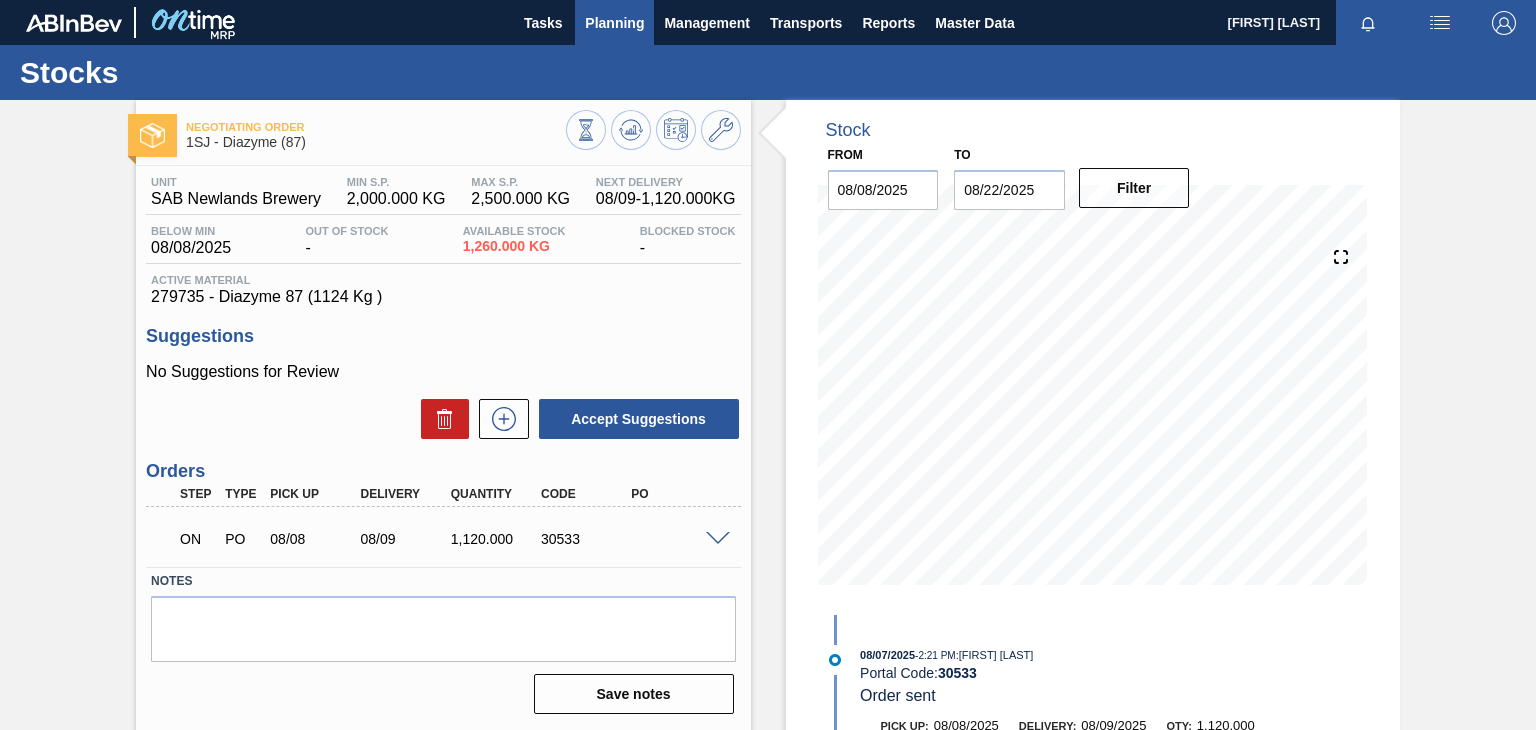 click on "Planning" at bounding box center (614, 23) 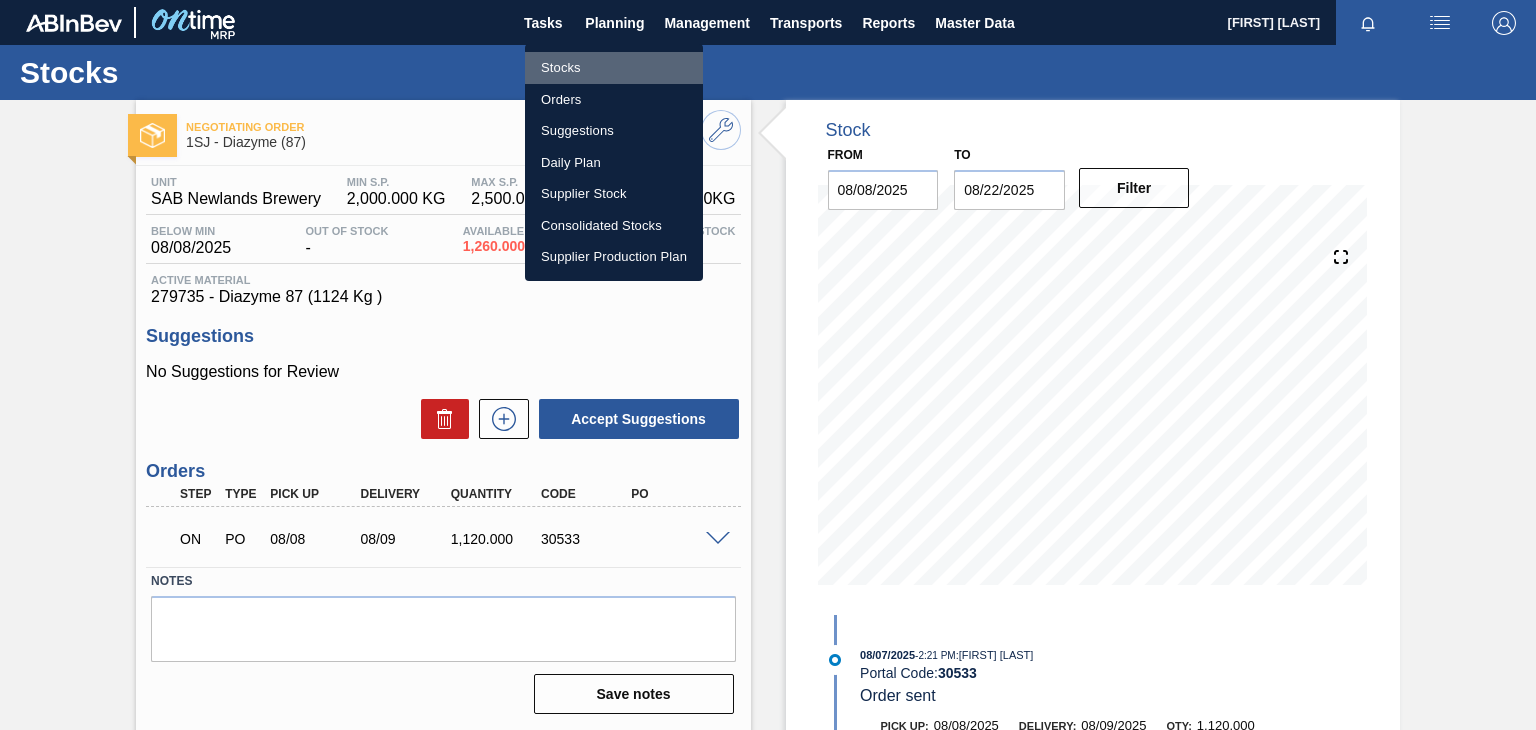 click on "Stocks" at bounding box center (614, 68) 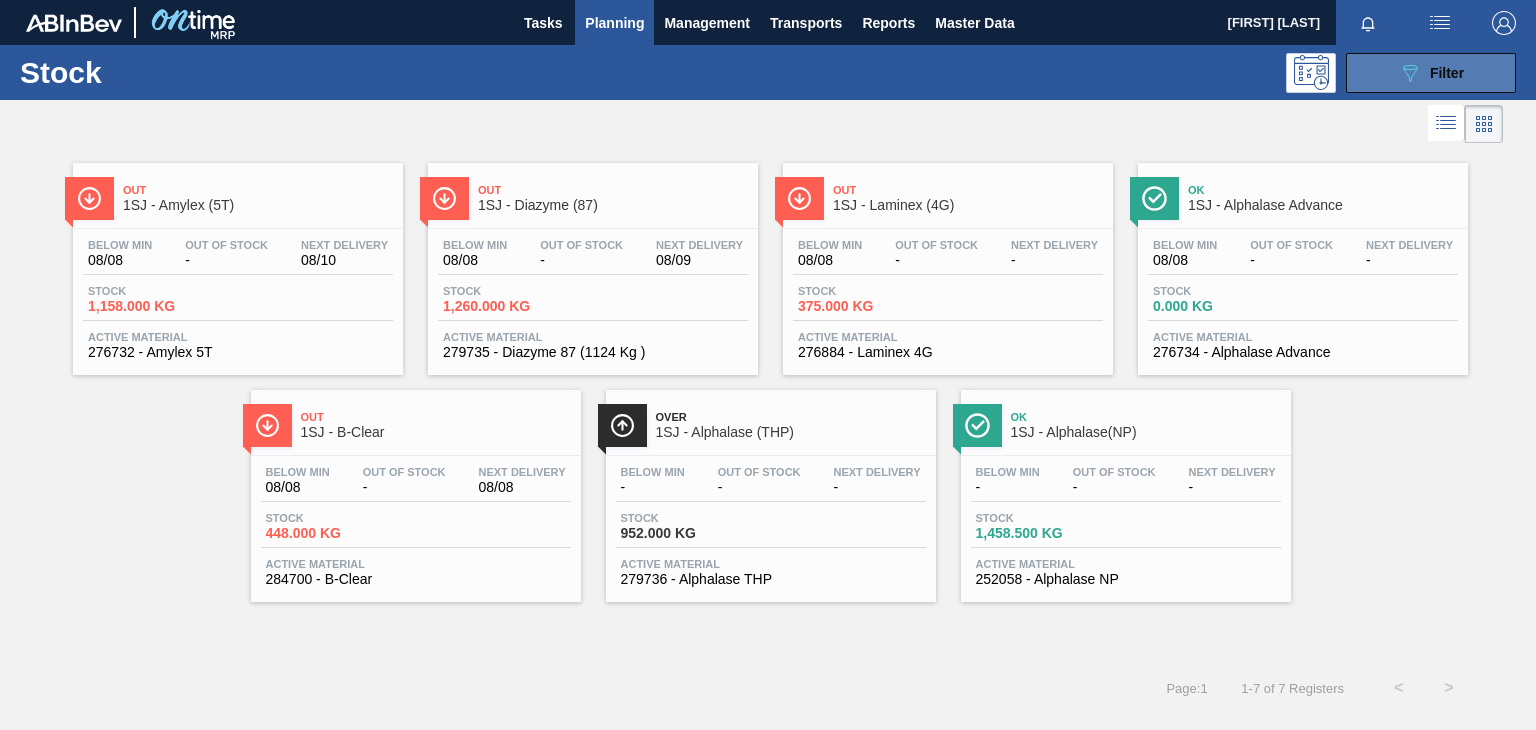click on "089F7B8B-B2A5-4AFE-B5C0-19BA573D28AC Filter" at bounding box center [1431, 73] 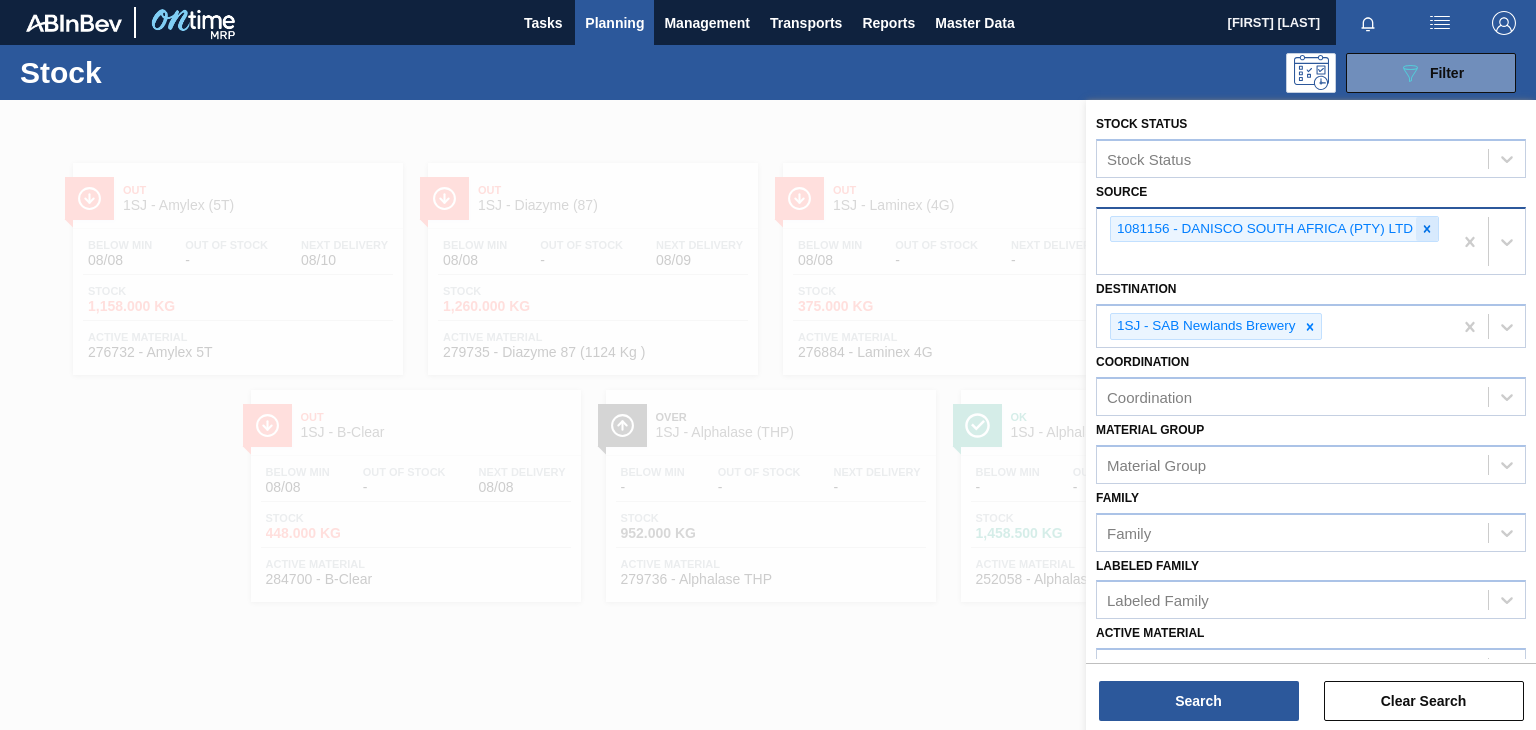 click 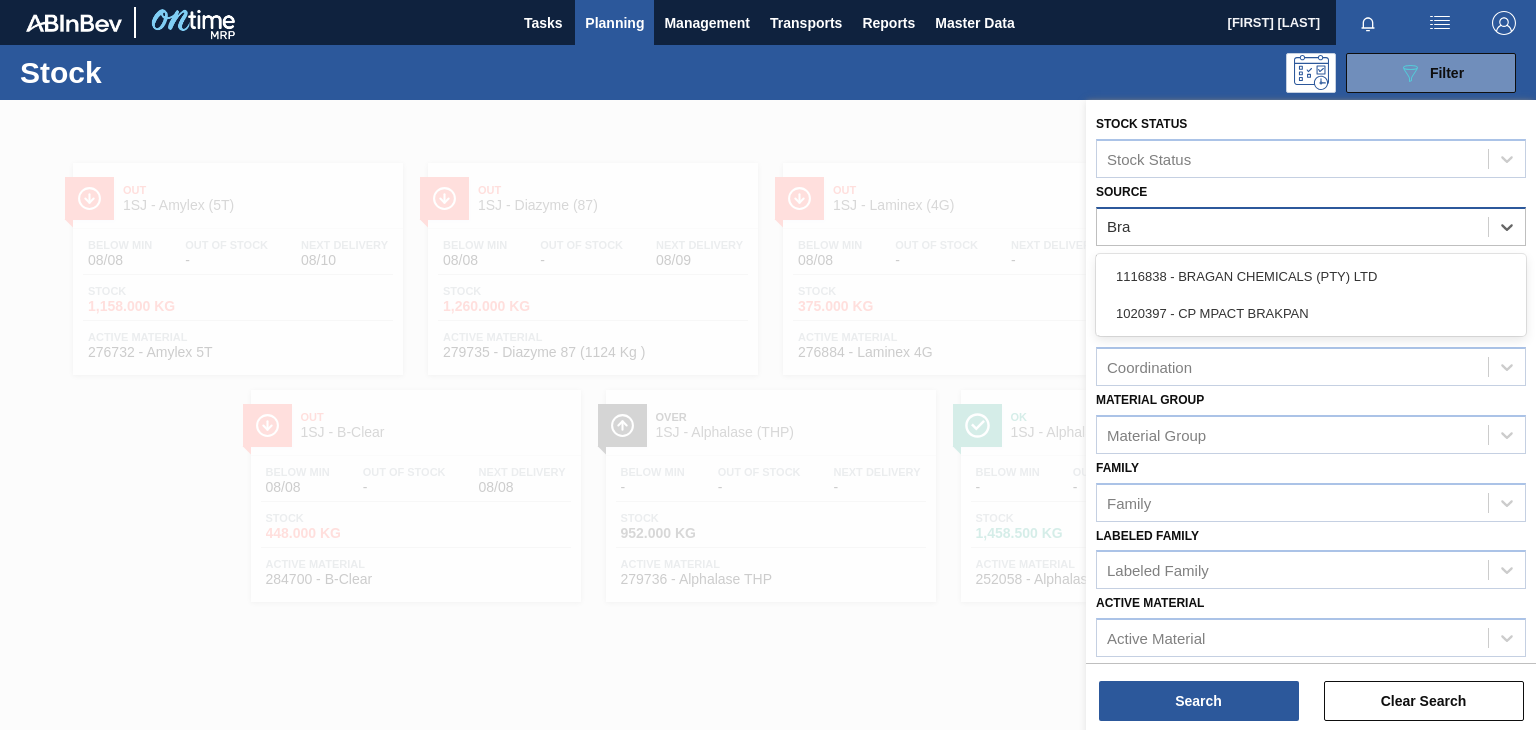 type on "Brag" 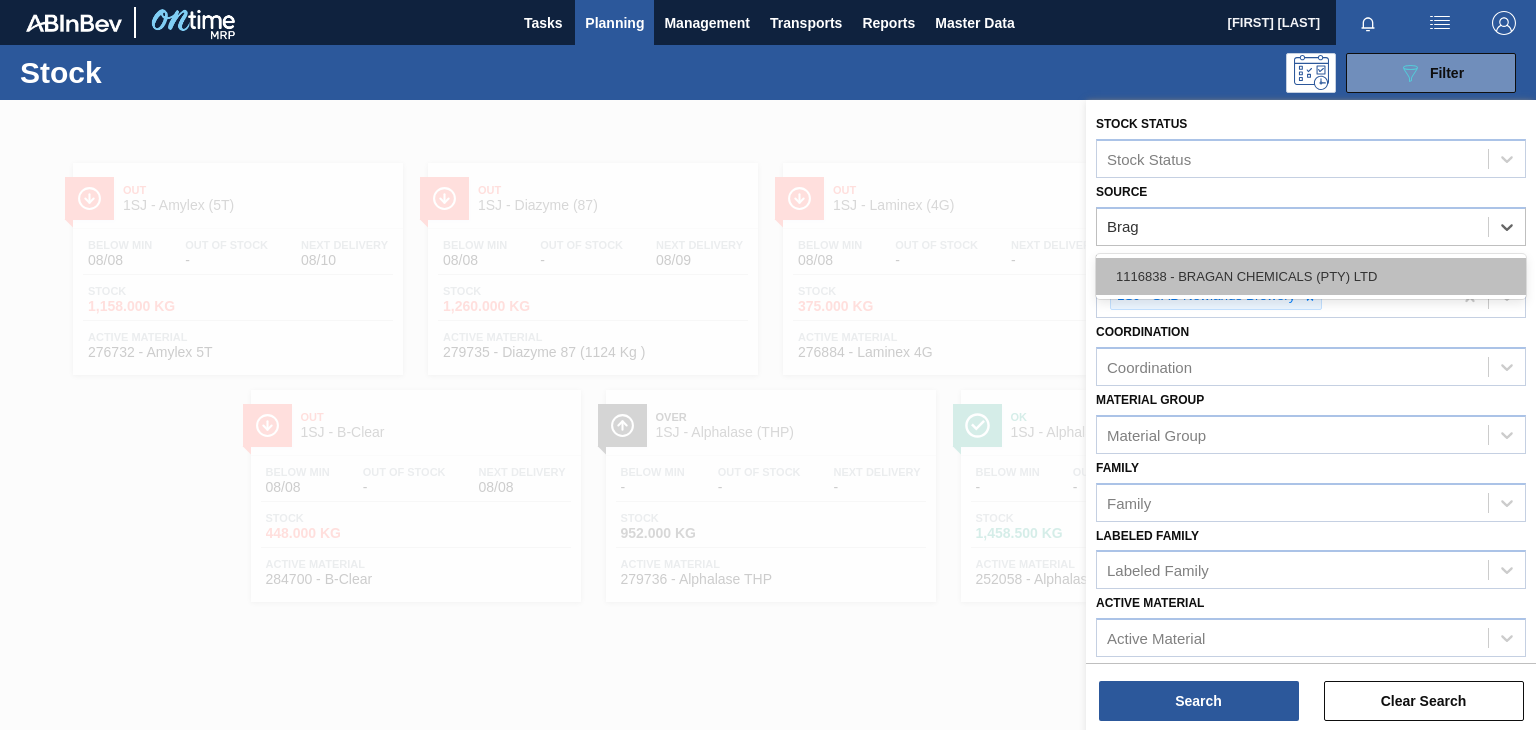 click on "1116838 - BRAGAN CHEMICALS (PTY) LTD" at bounding box center [1311, 276] 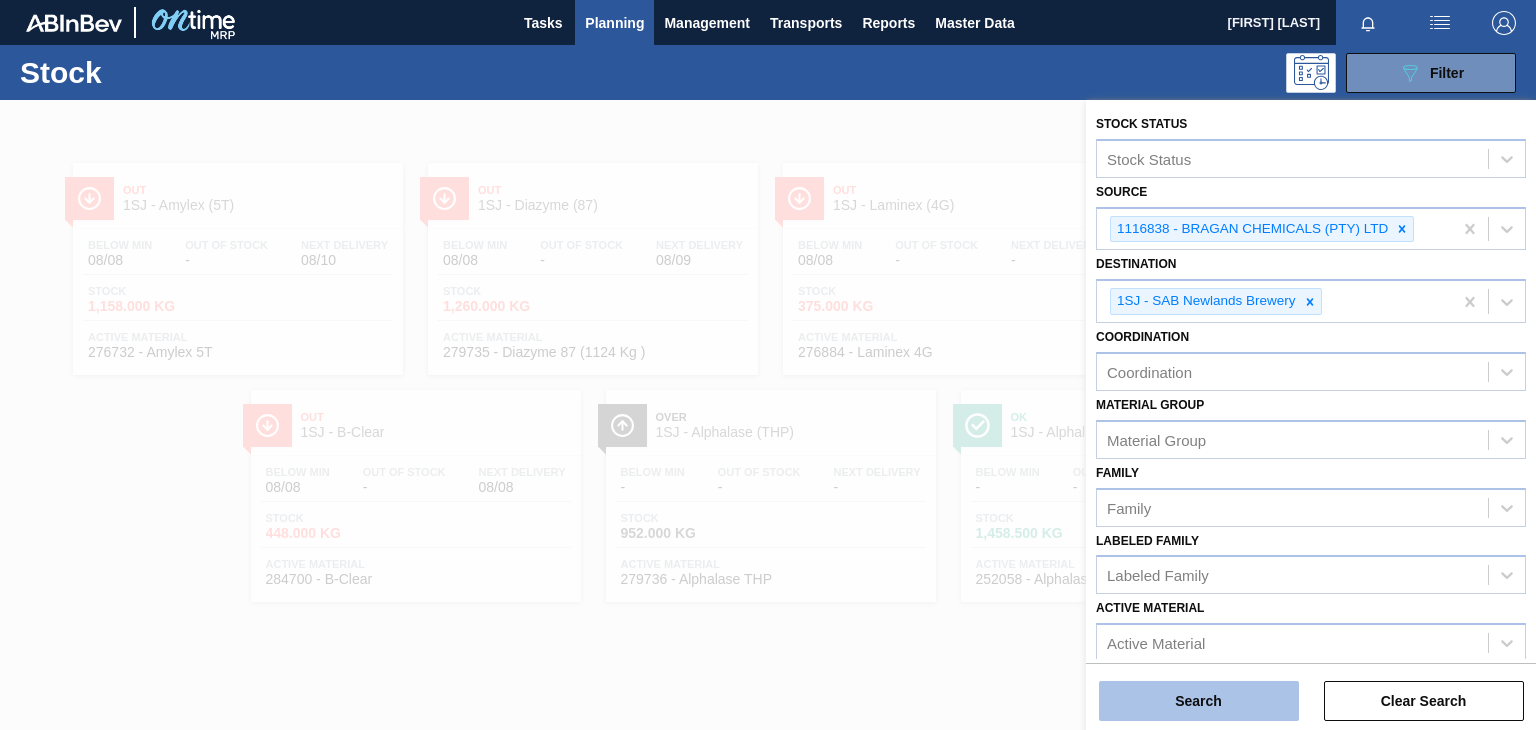 click on "Search" at bounding box center (1199, 701) 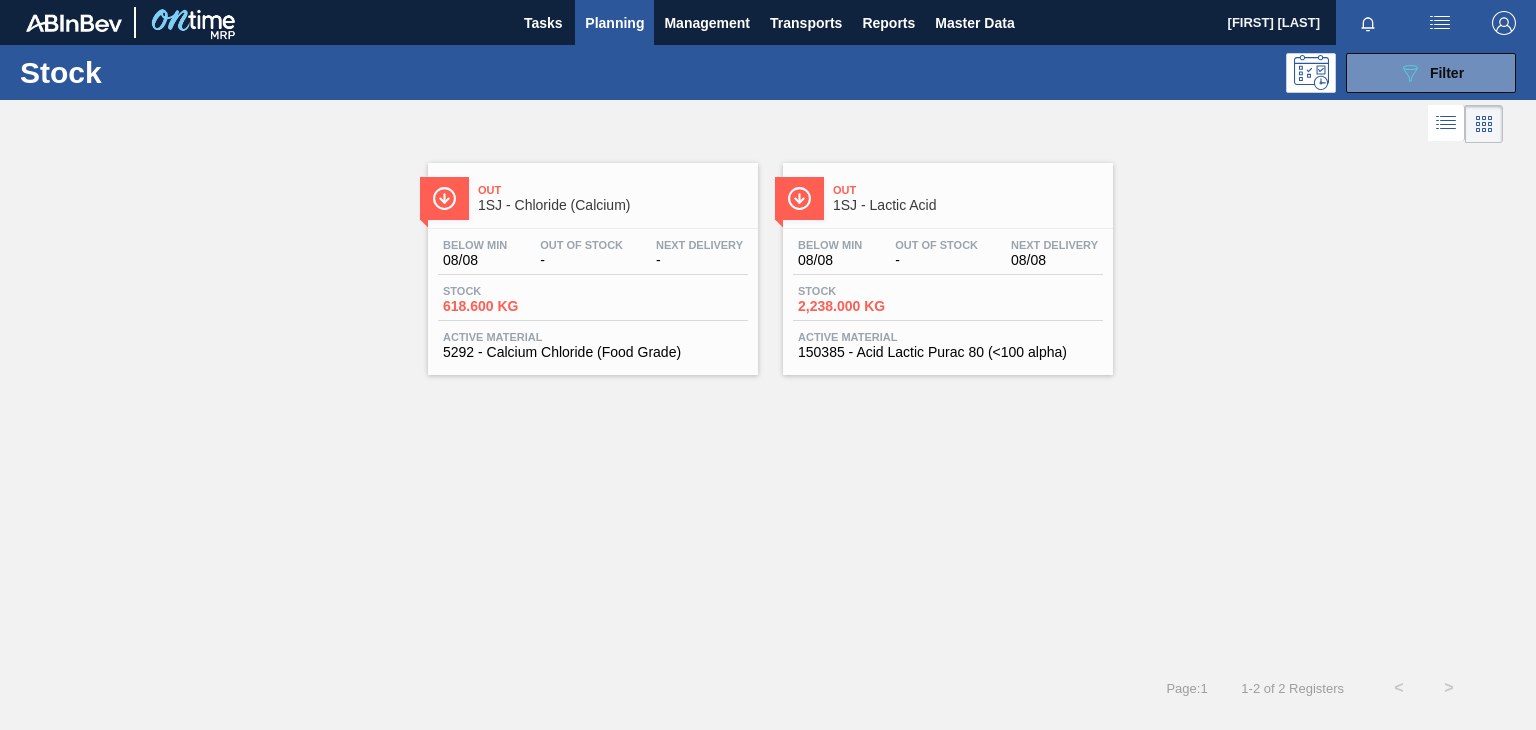 click on "1SJ - Lactic Acid" at bounding box center (968, 205) 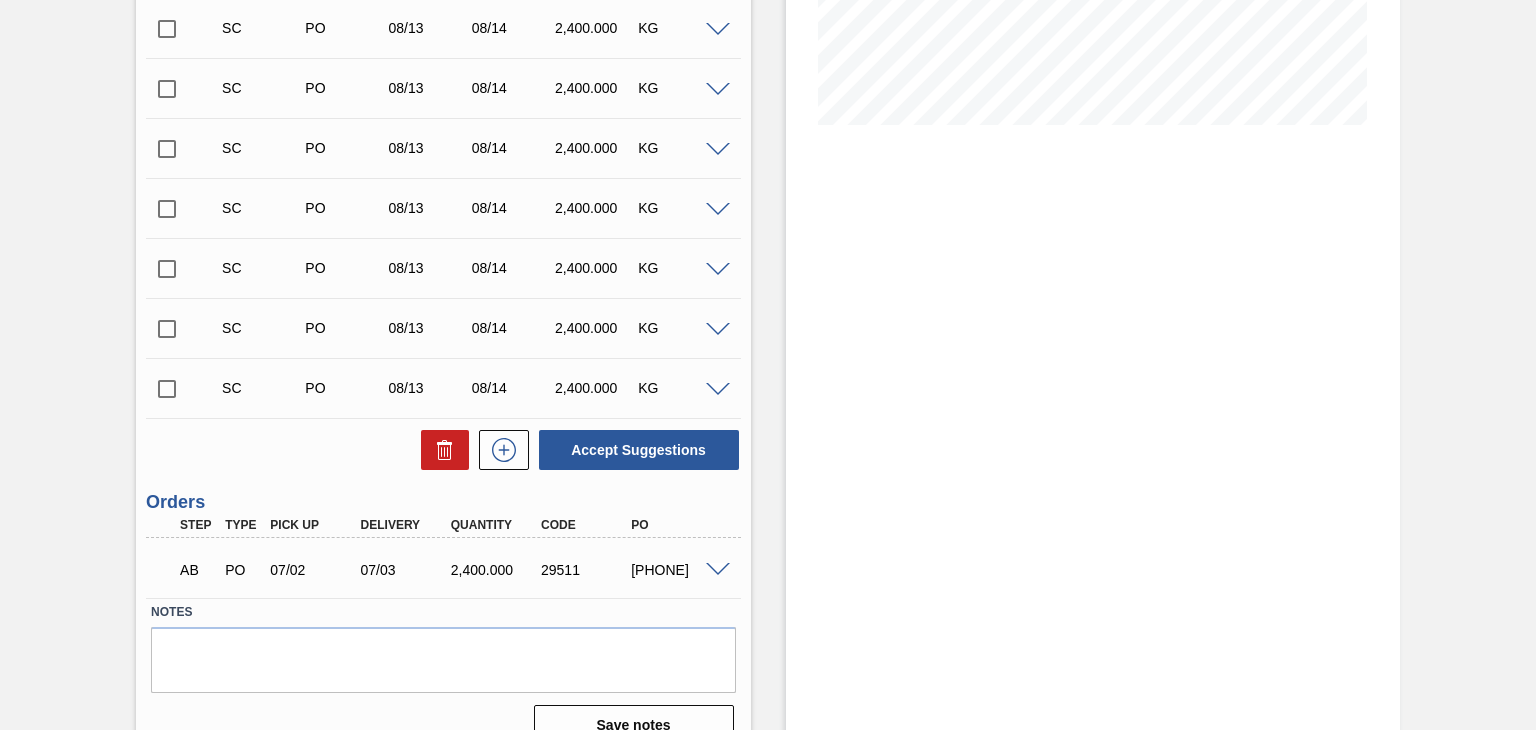 scroll, scrollTop: 492, scrollLeft: 0, axis: vertical 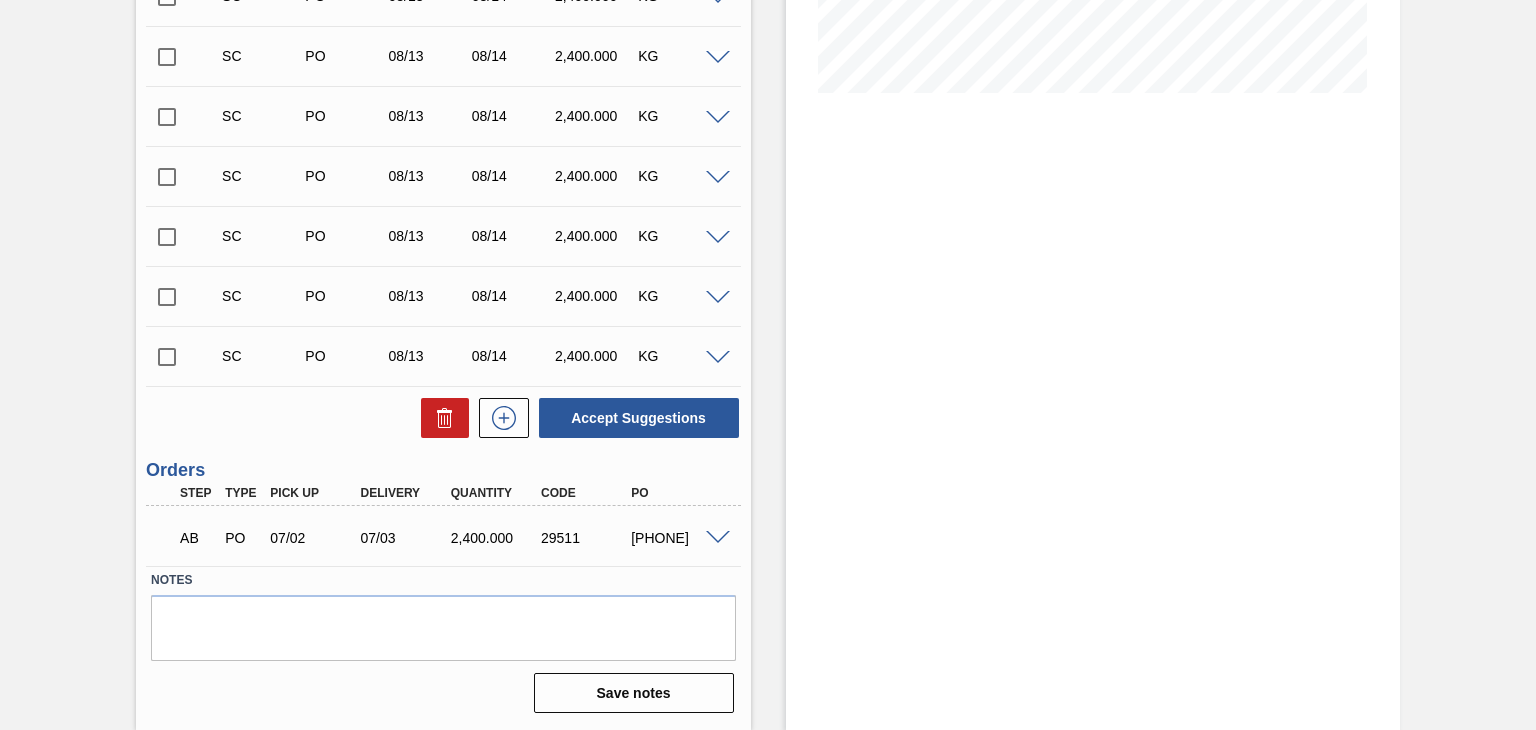 click at bounding box center [718, 538] 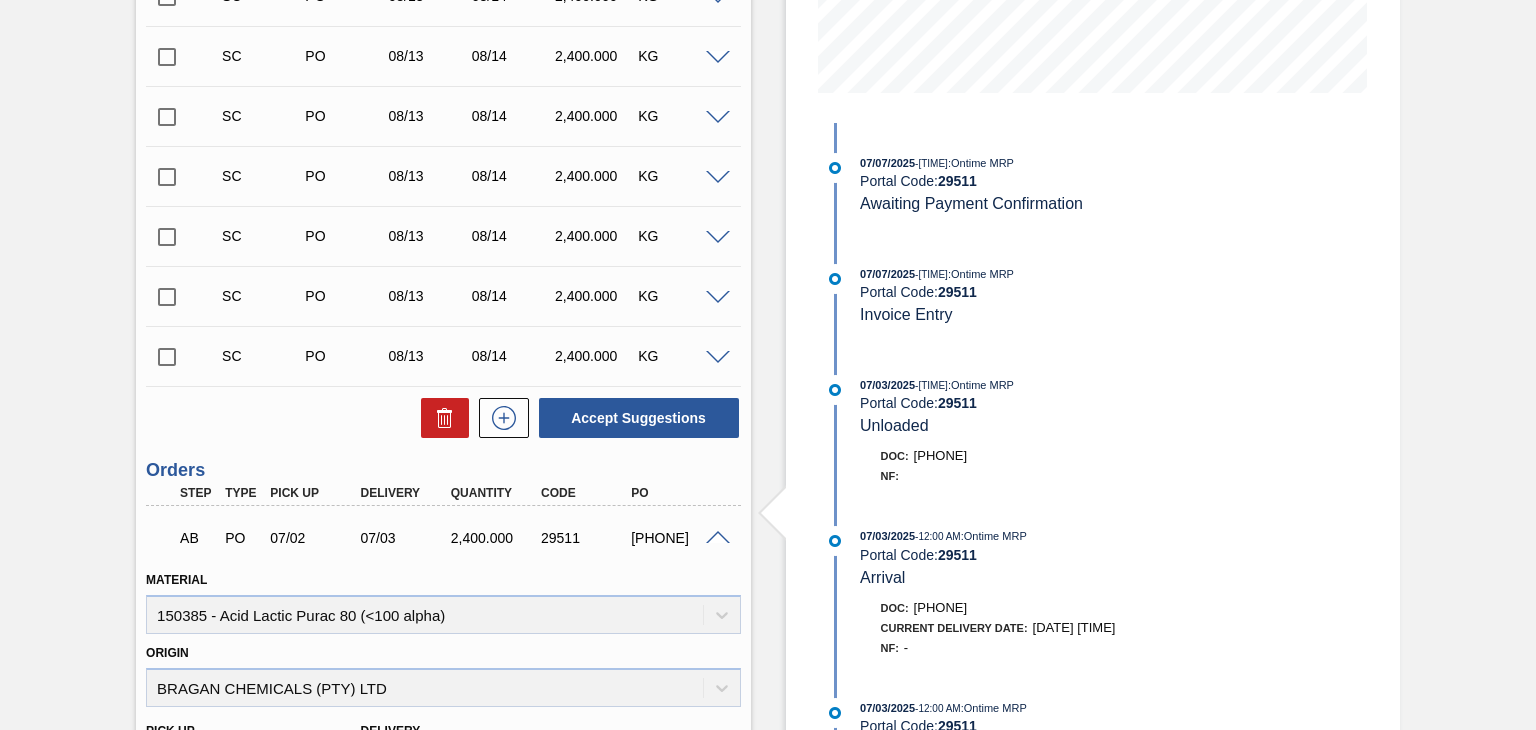 click at bounding box center (718, 538) 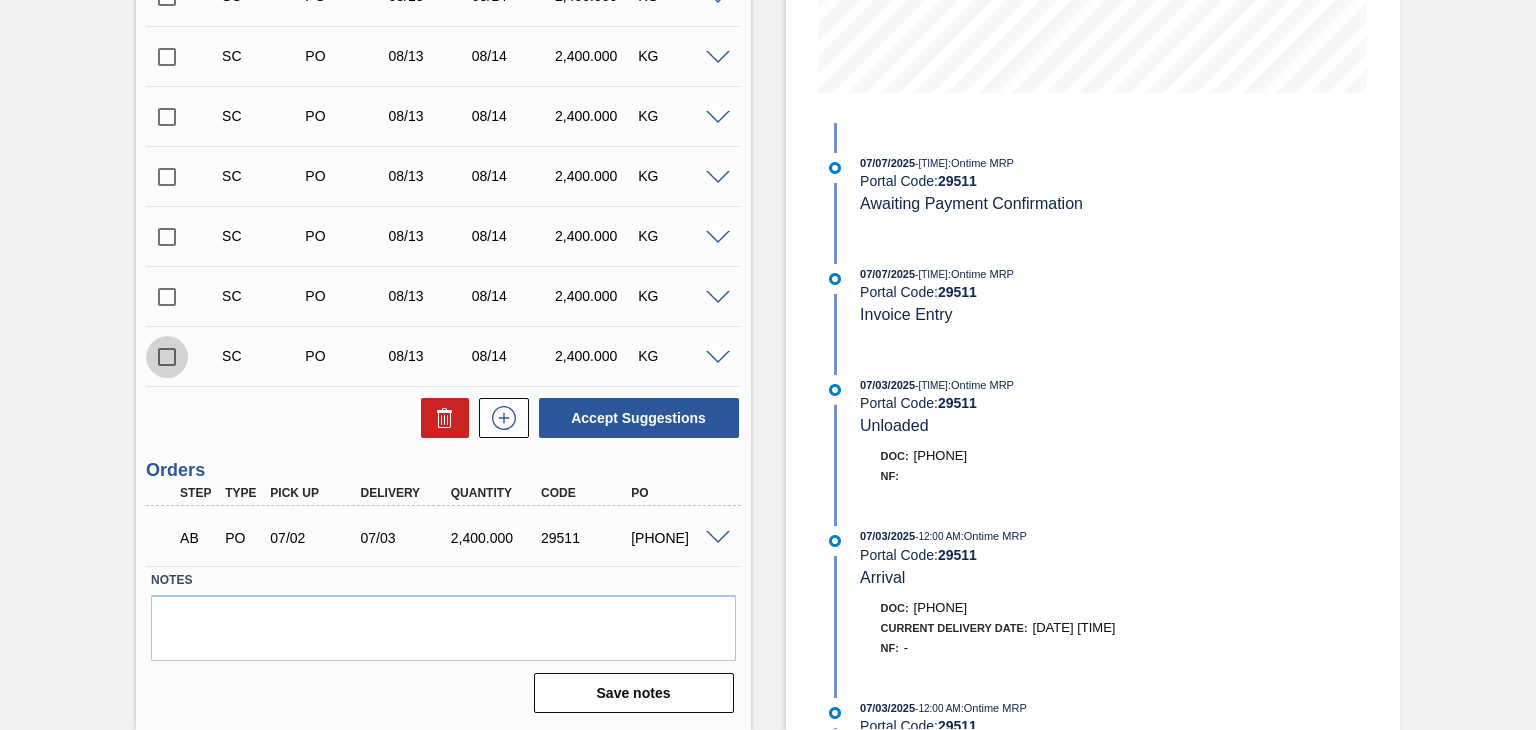click at bounding box center [167, 357] 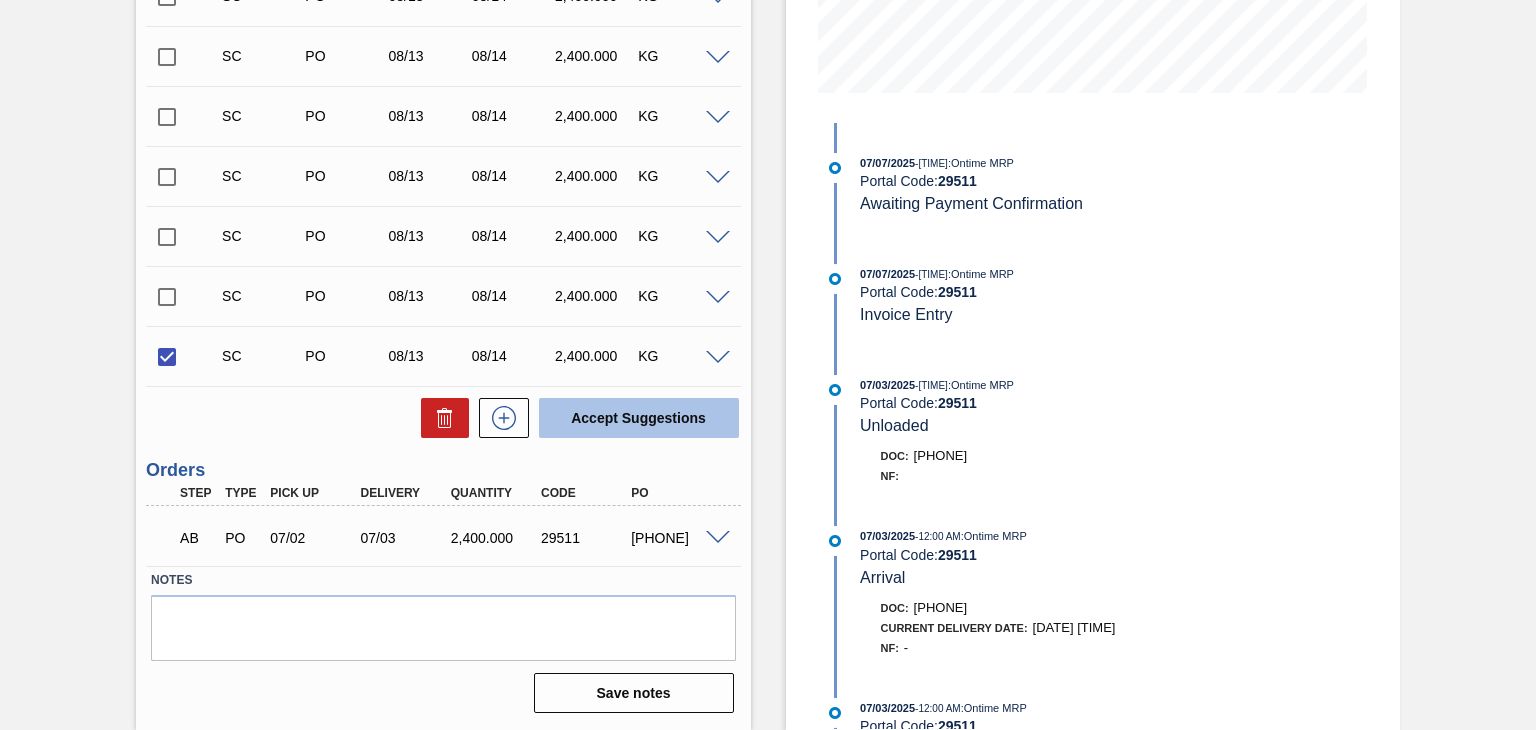 click on "Accept Suggestions" at bounding box center [639, 418] 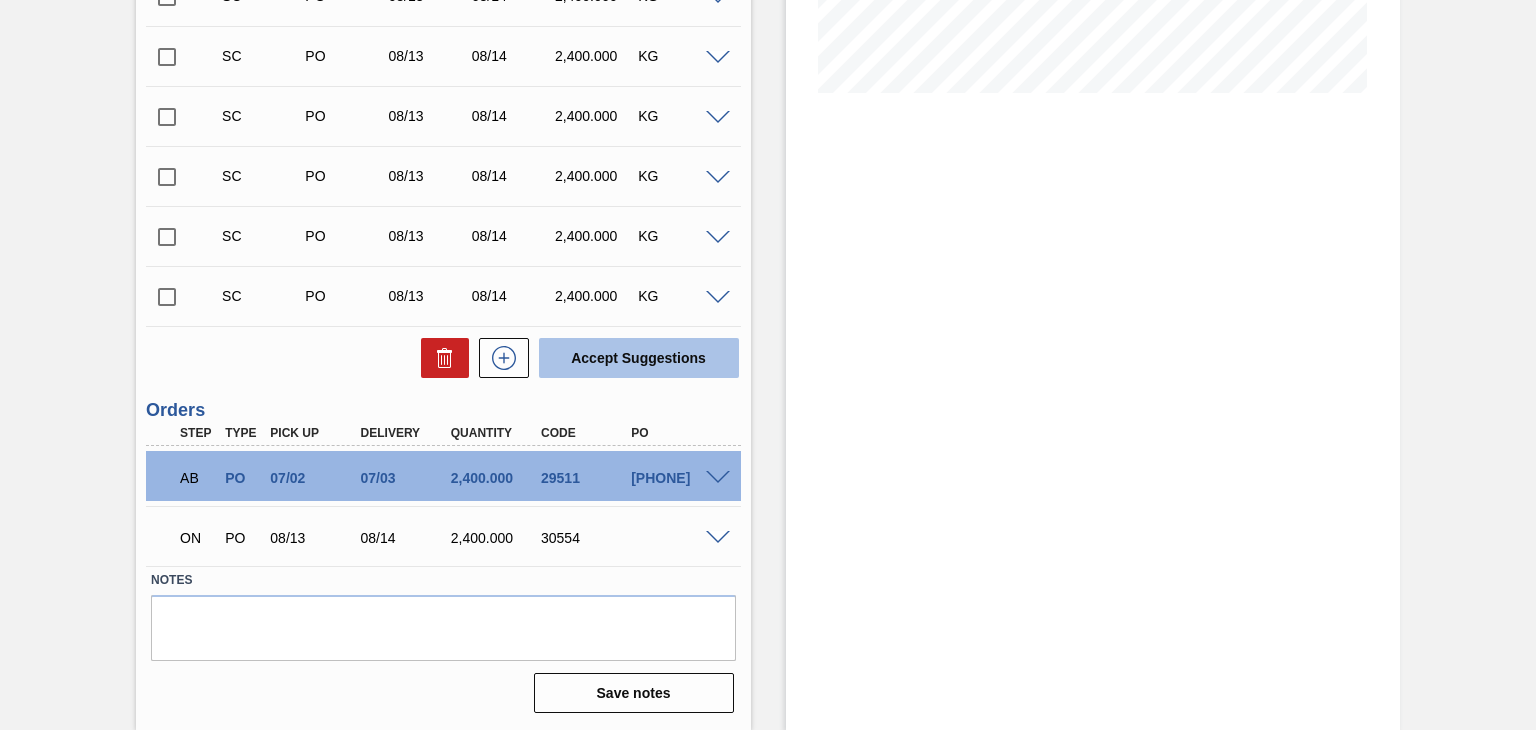 type 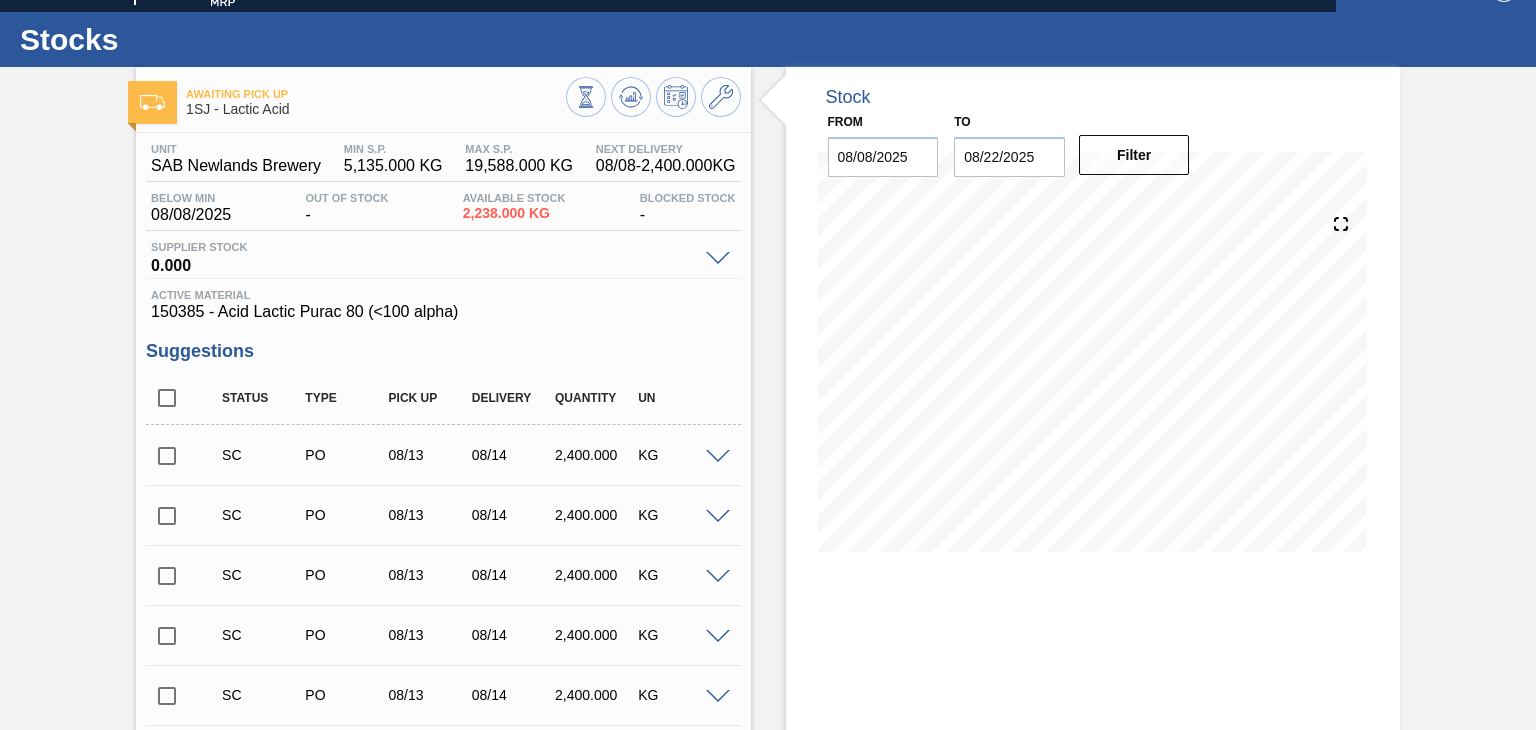 scroll, scrollTop: 0, scrollLeft: 0, axis: both 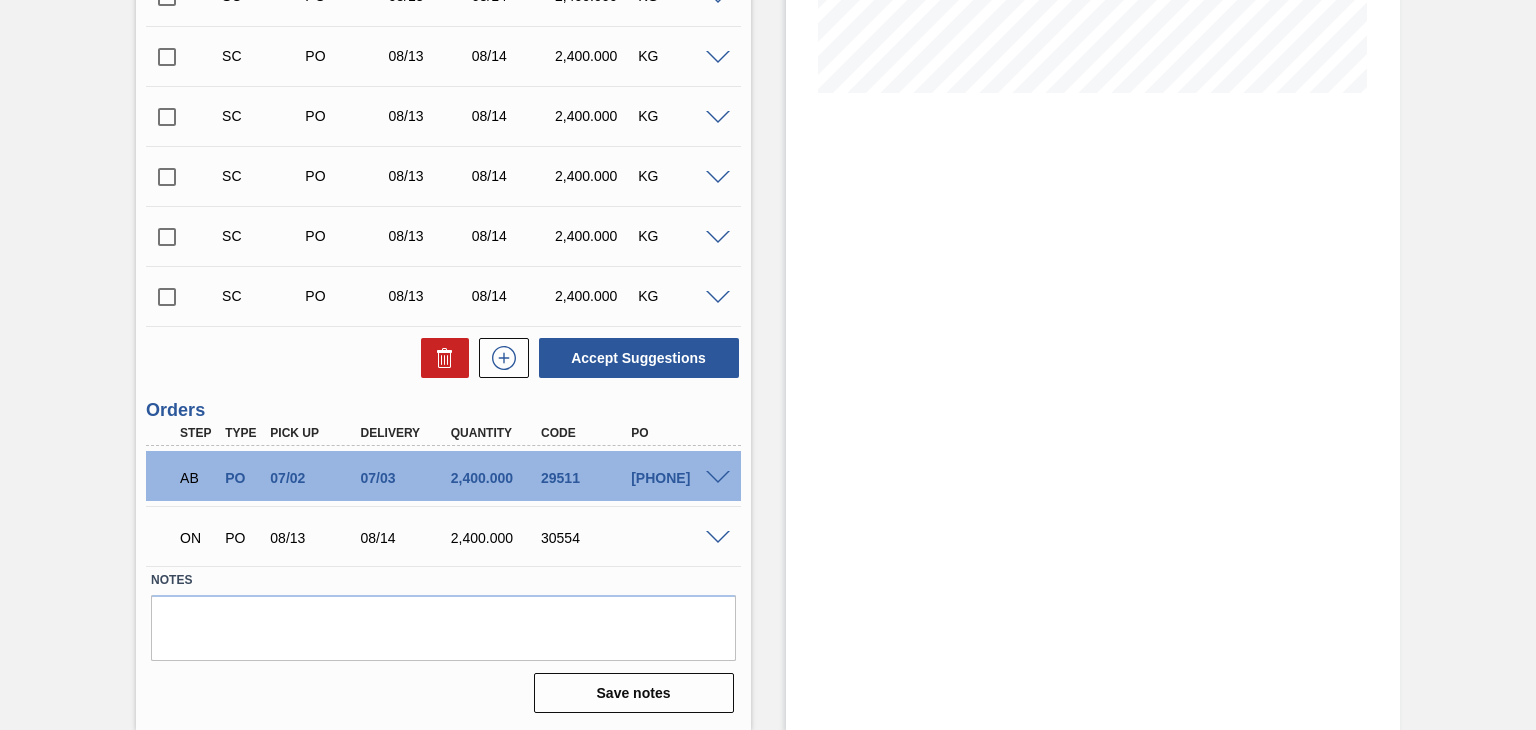 click at bounding box center [718, 538] 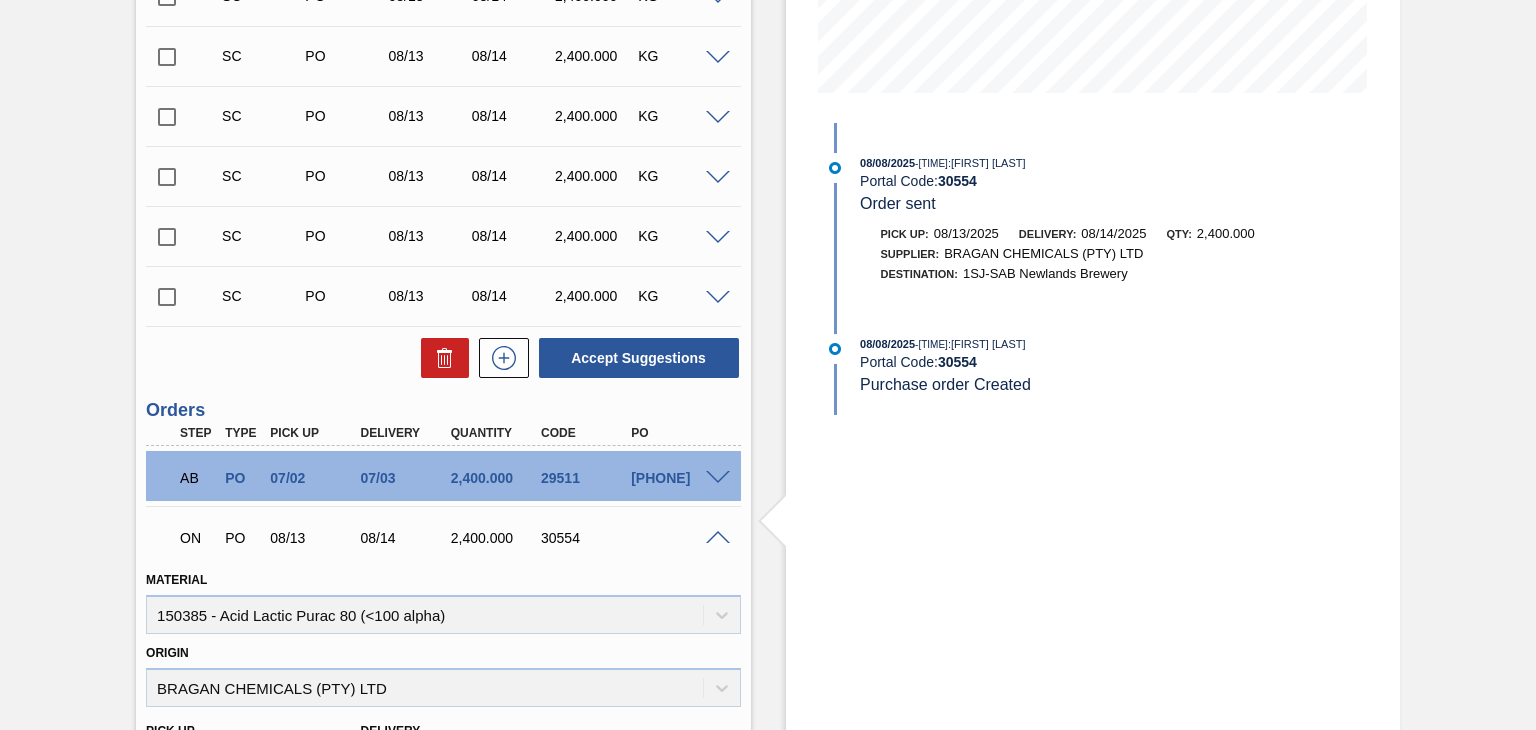click at bounding box center [718, 538] 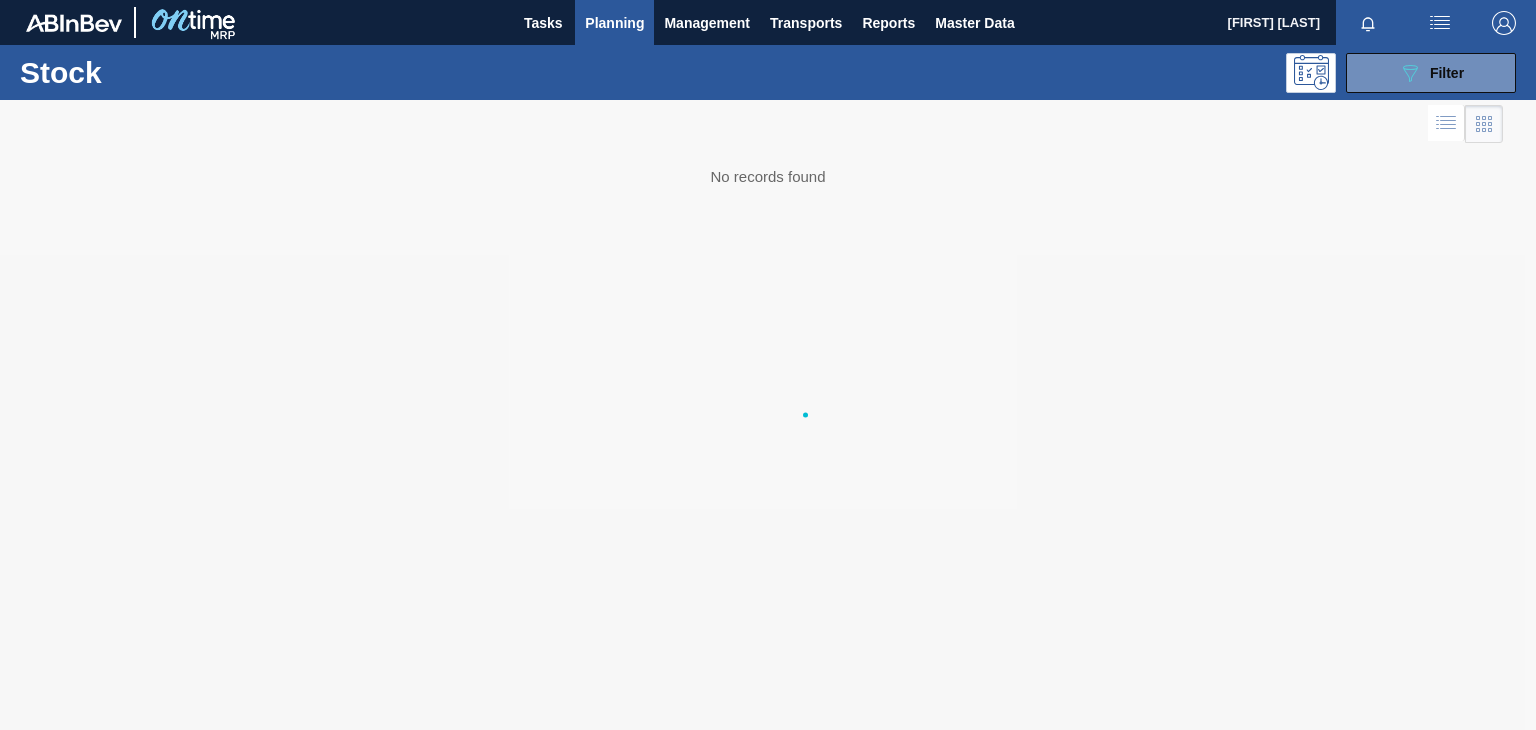 scroll, scrollTop: 0, scrollLeft: 0, axis: both 